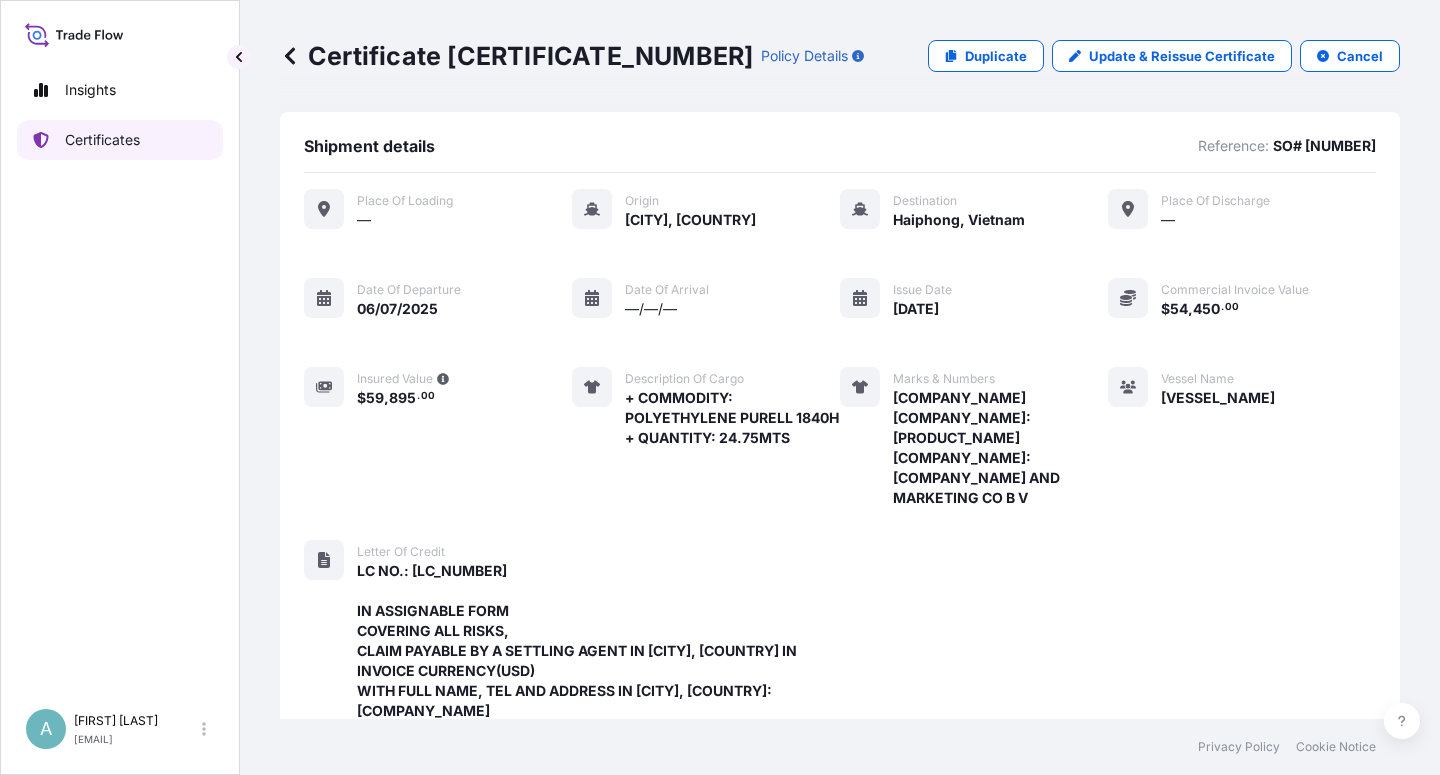 scroll, scrollTop: 0, scrollLeft: 0, axis: both 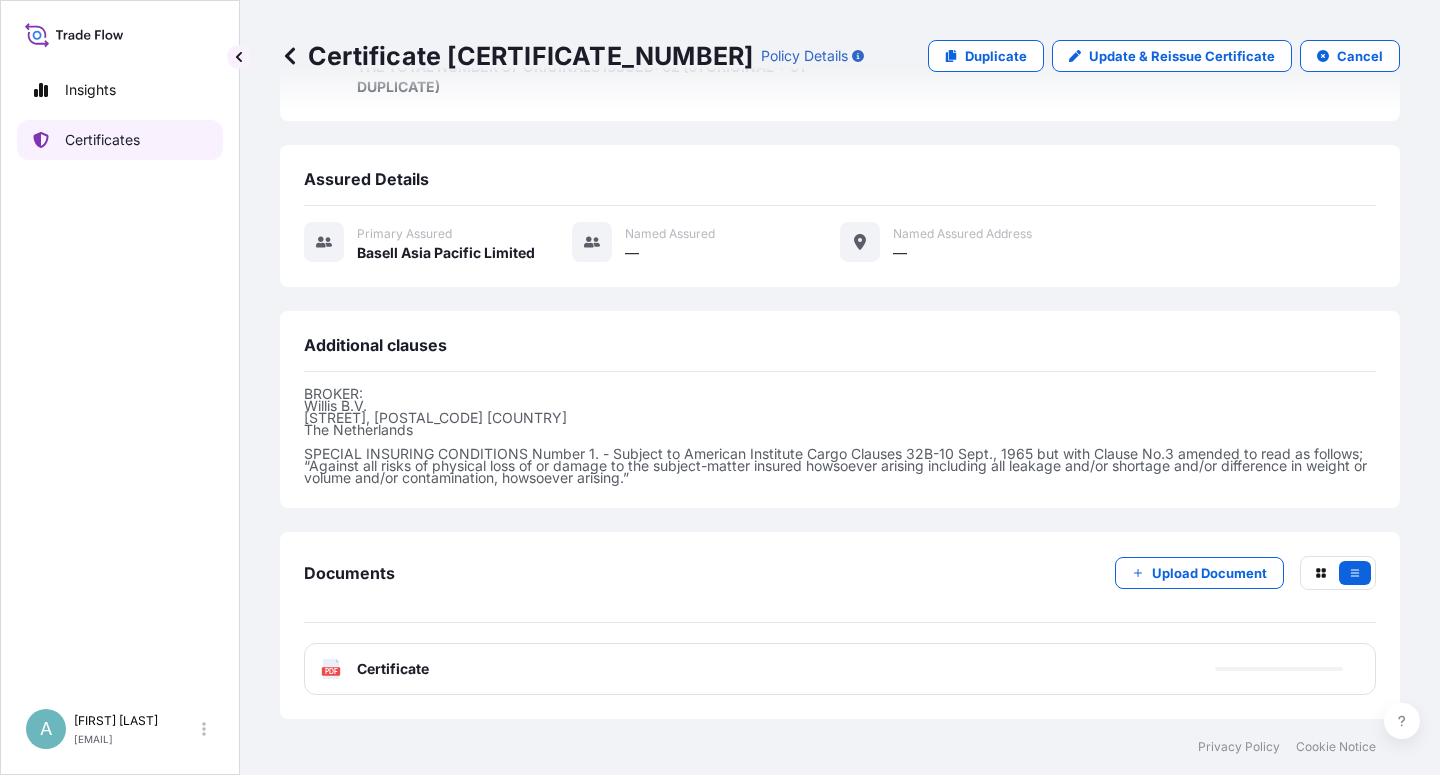click on "Certificates" at bounding box center [102, 140] 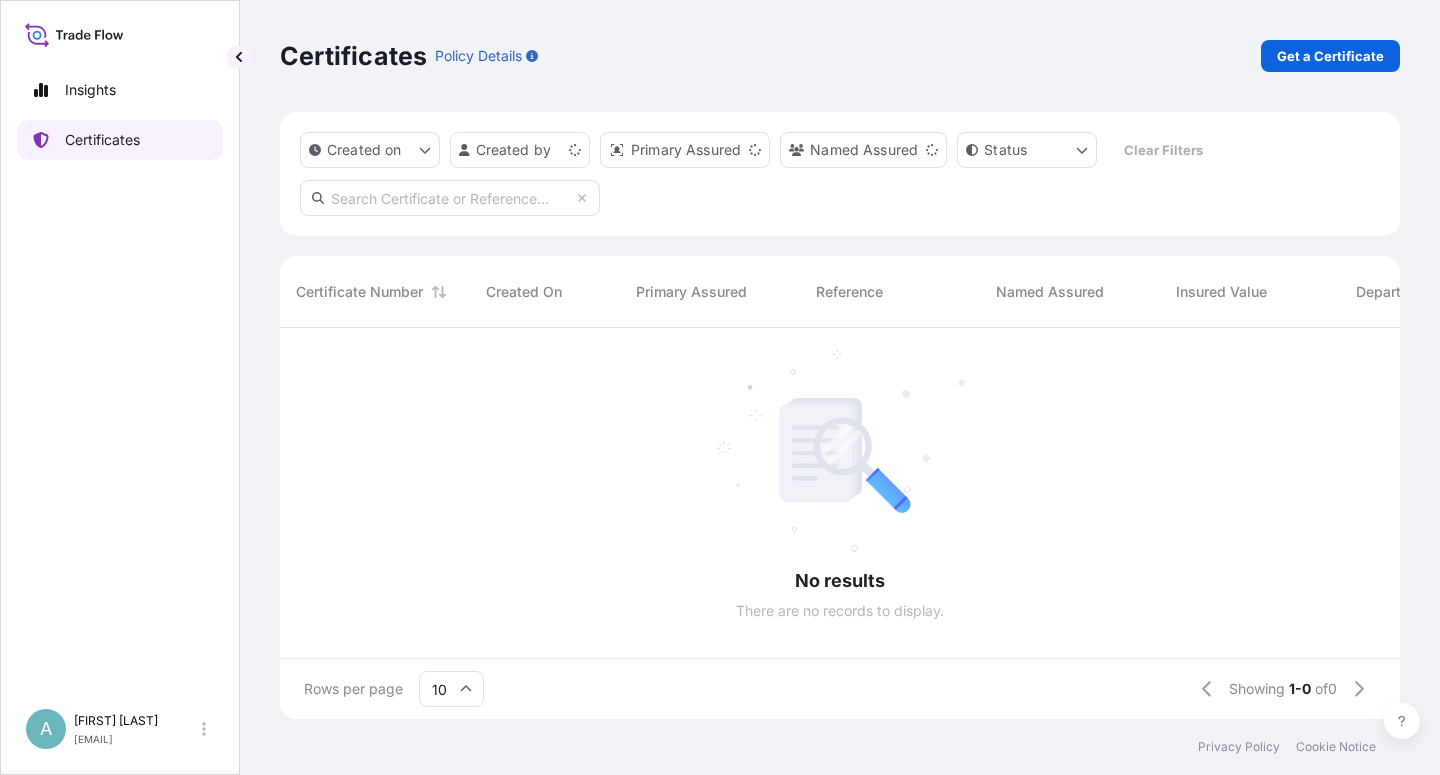 scroll, scrollTop: 0, scrollLeft: 0, axis: both 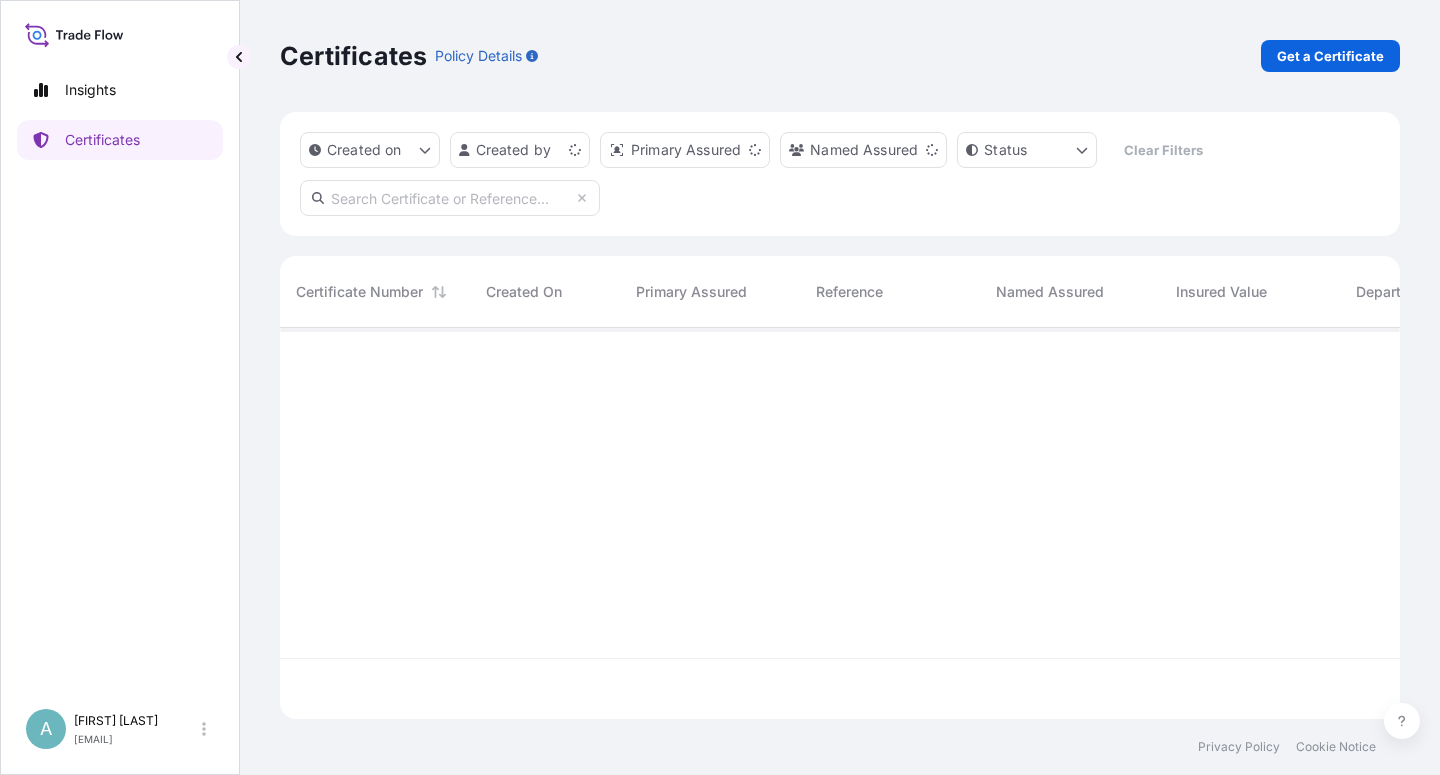 click at bounding box center (450, 198) 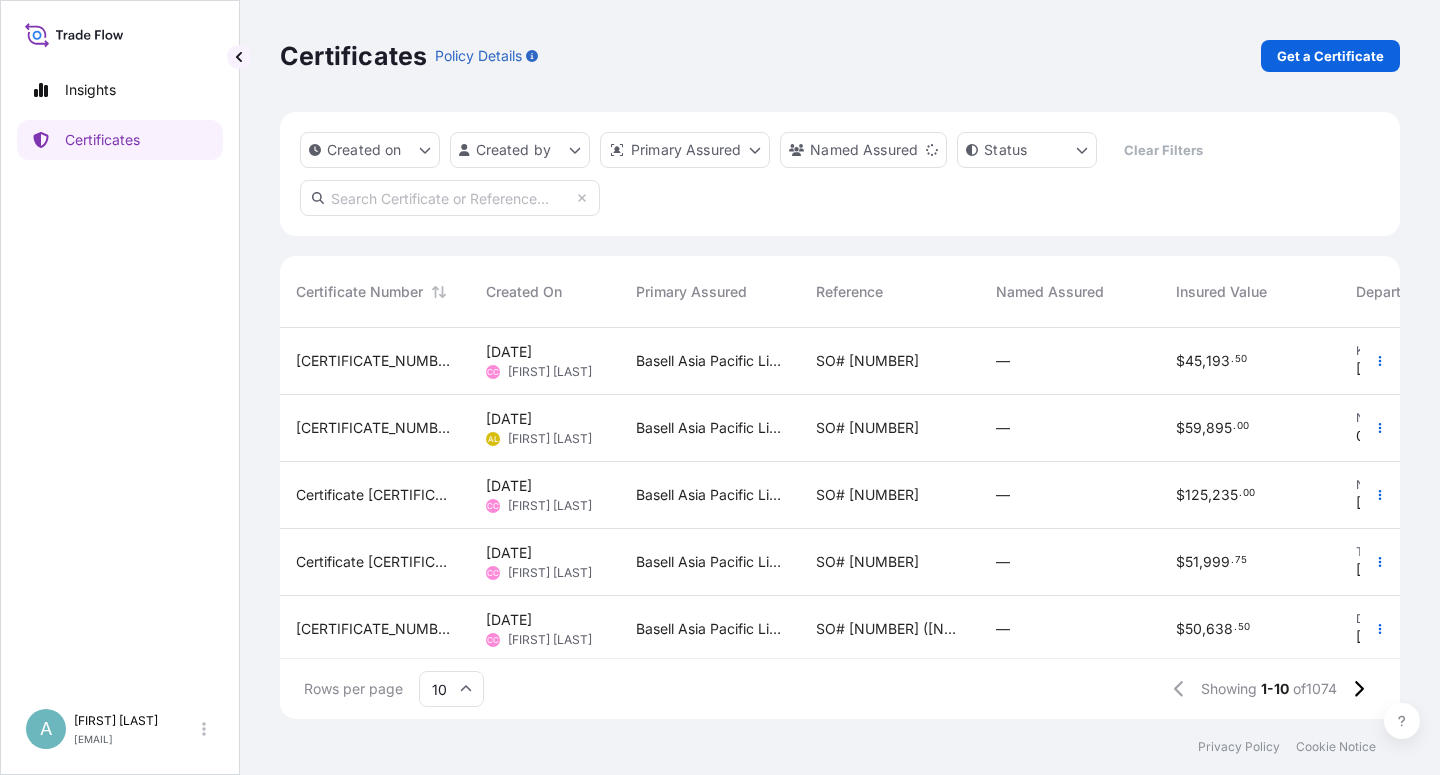 click at bounding box center (450, 198) 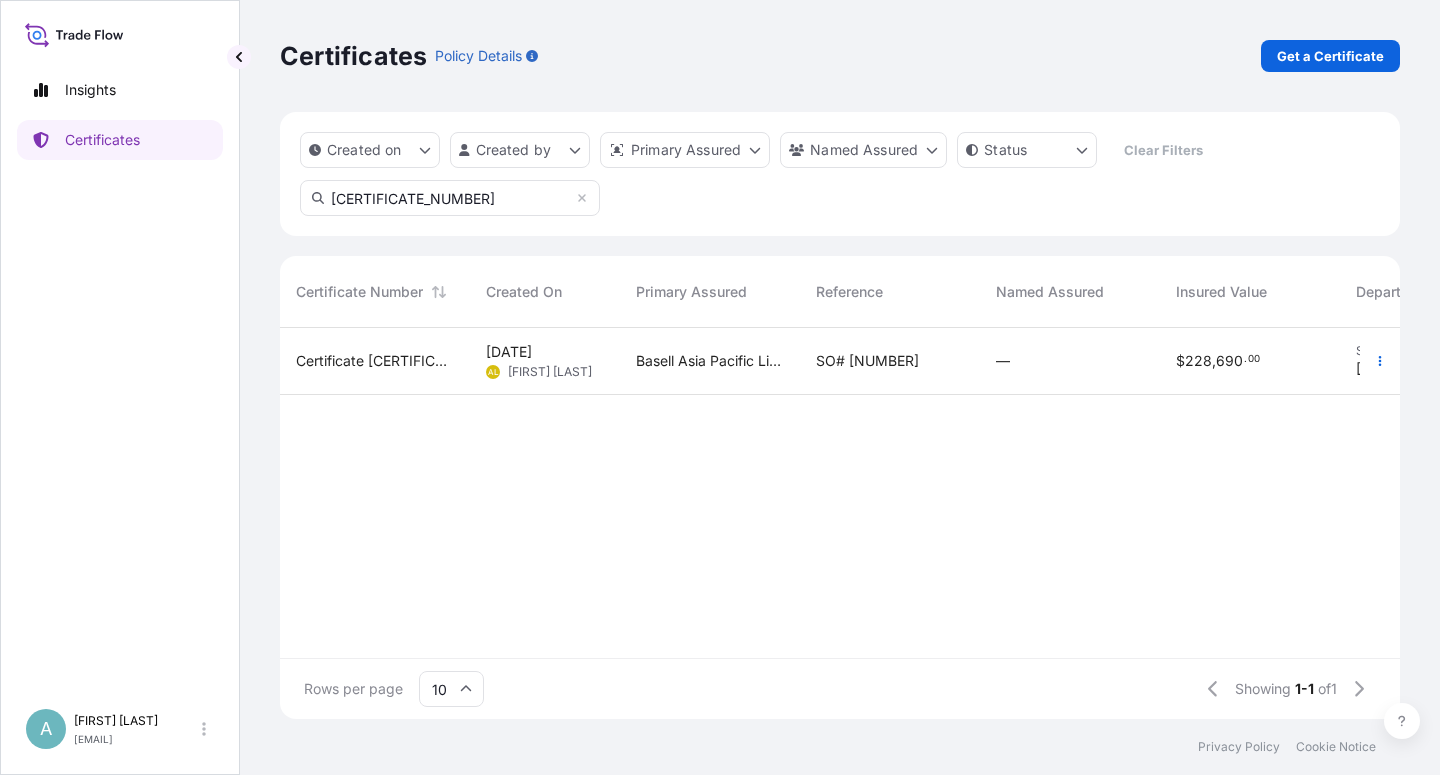 type on "[CERTIFICATE_NUMBER]" 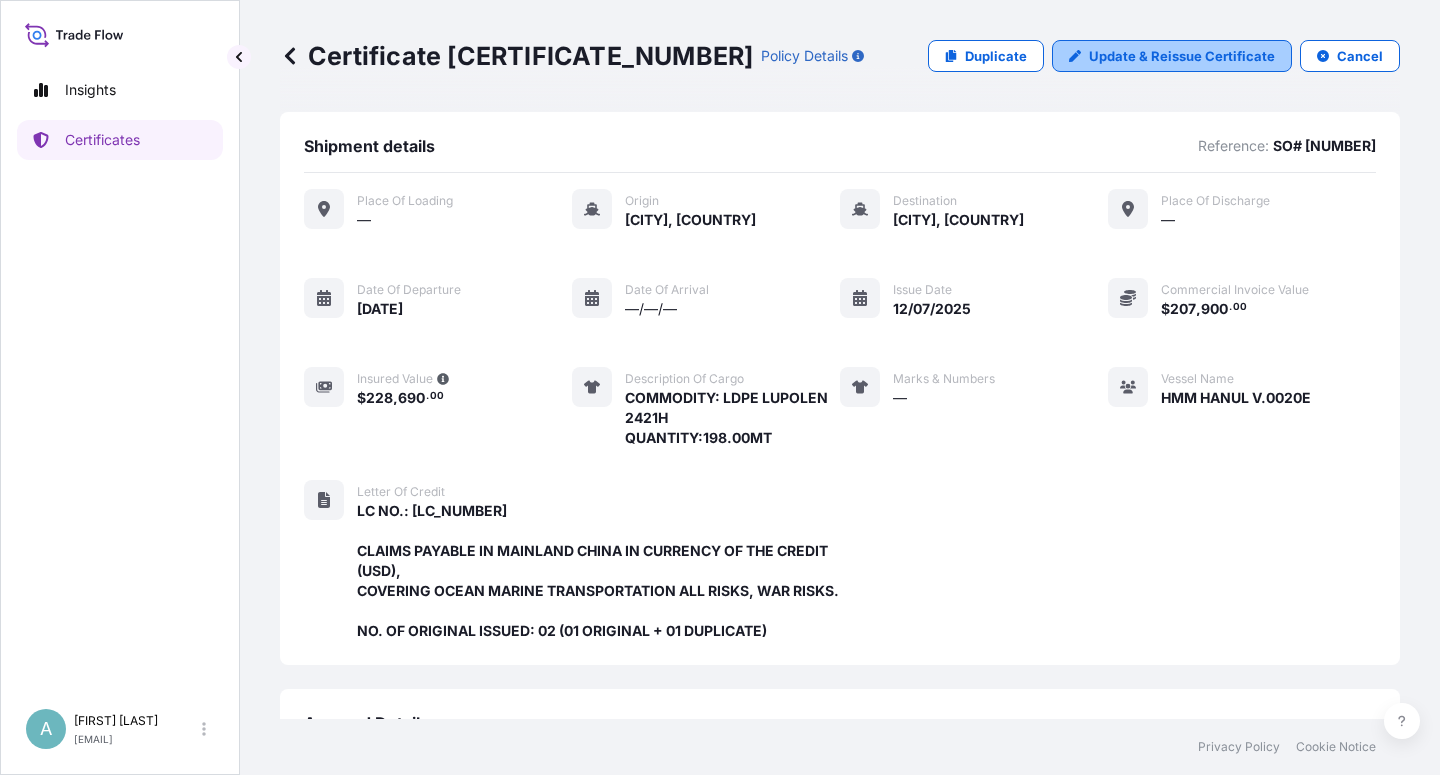 click on "Update & Reissue Certificate" at bounding box center [1182, 56] 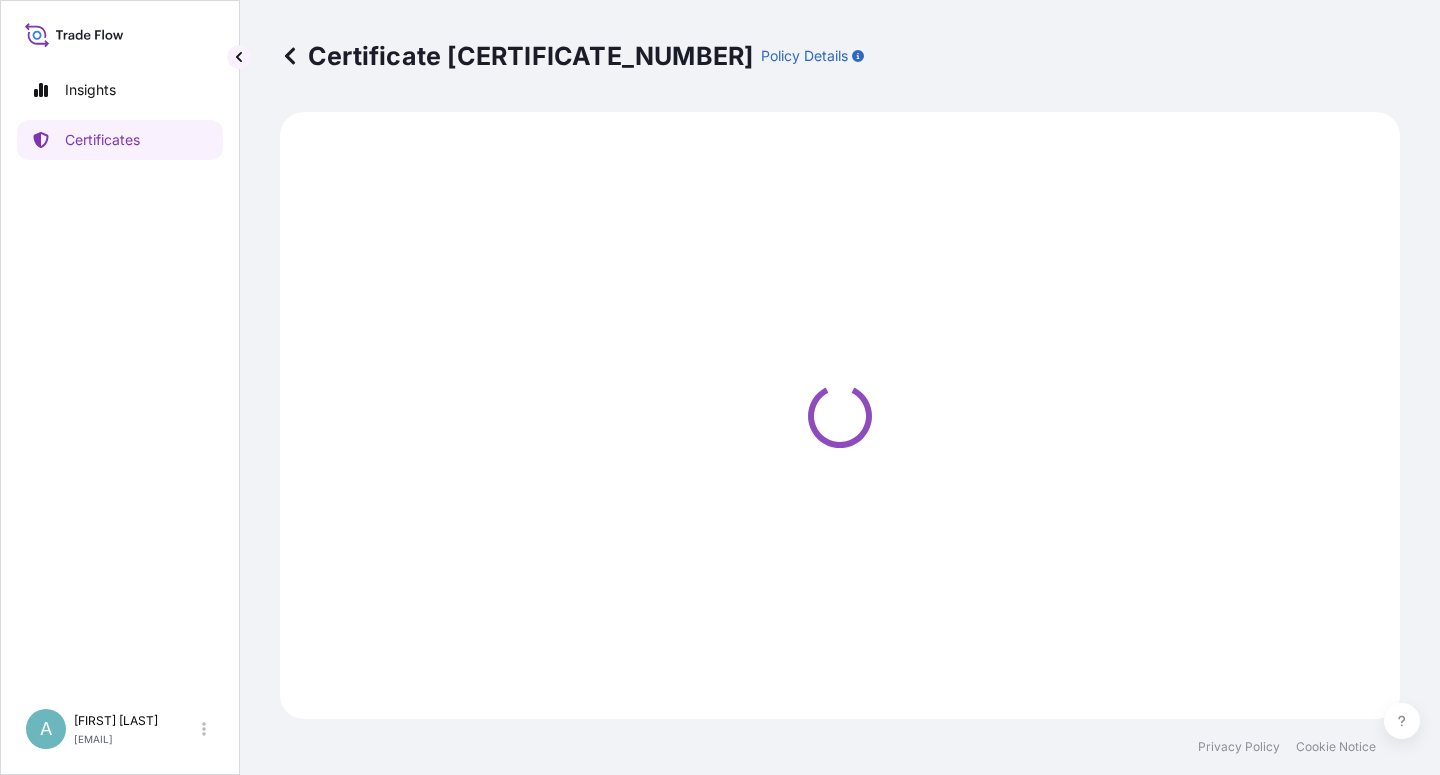 select on "Sea" 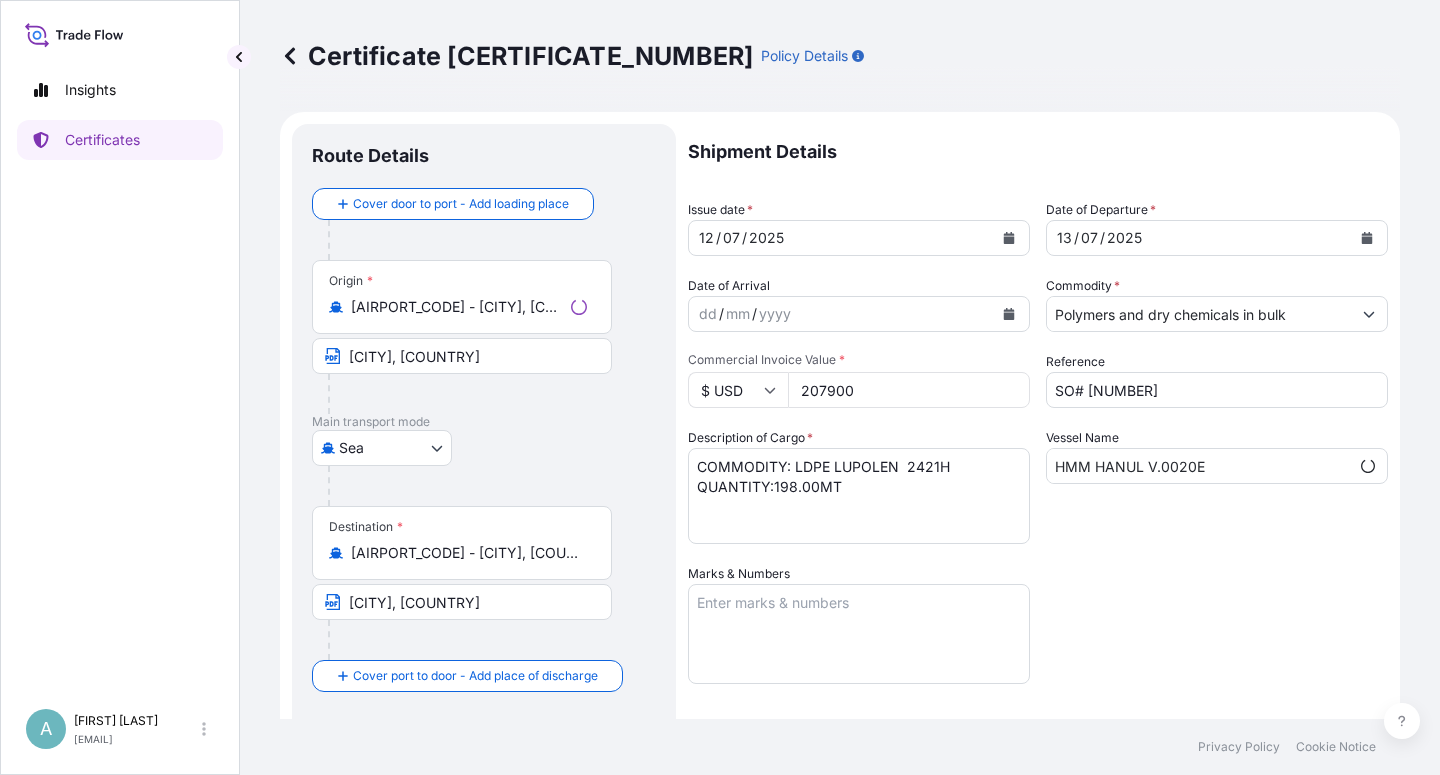 select on "32034" 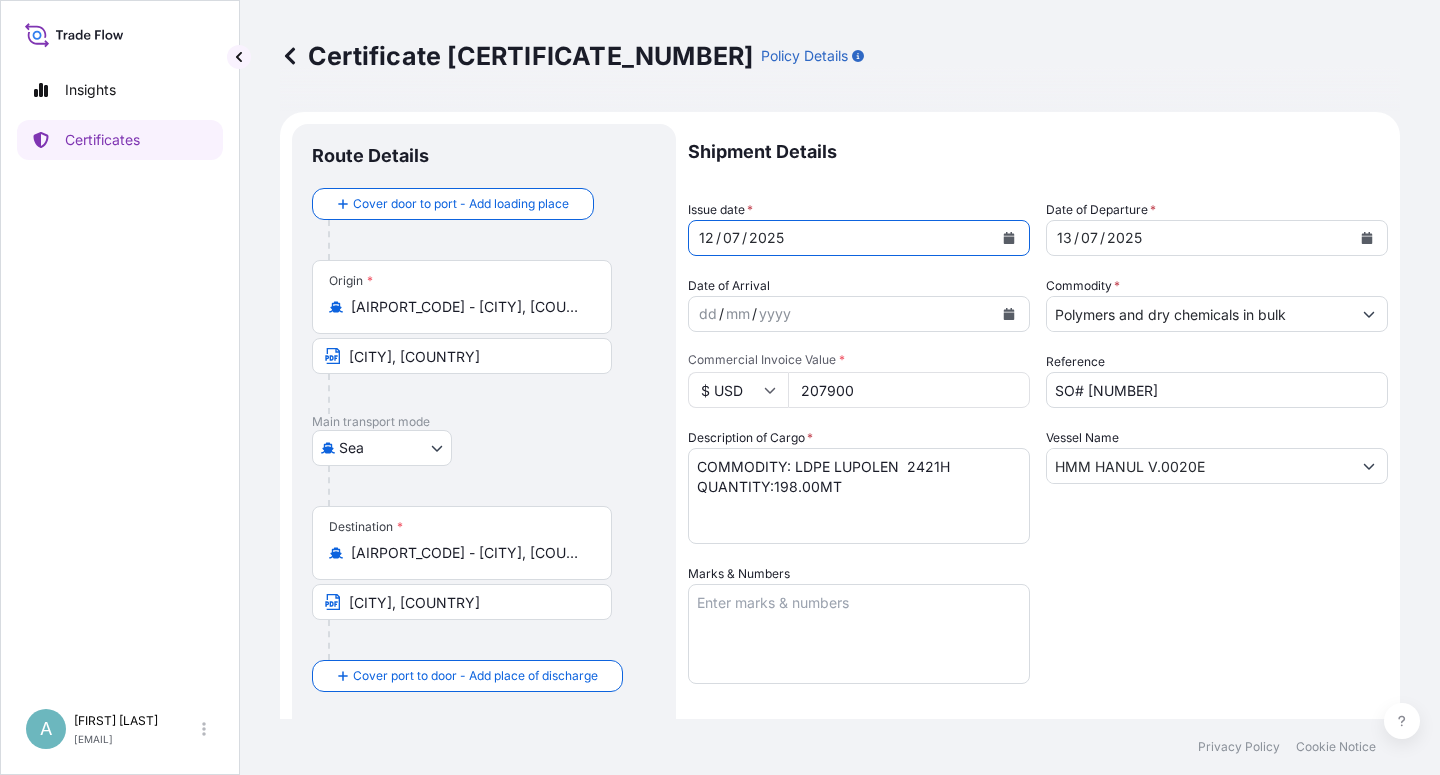 click at bounding box center [1009, 238] 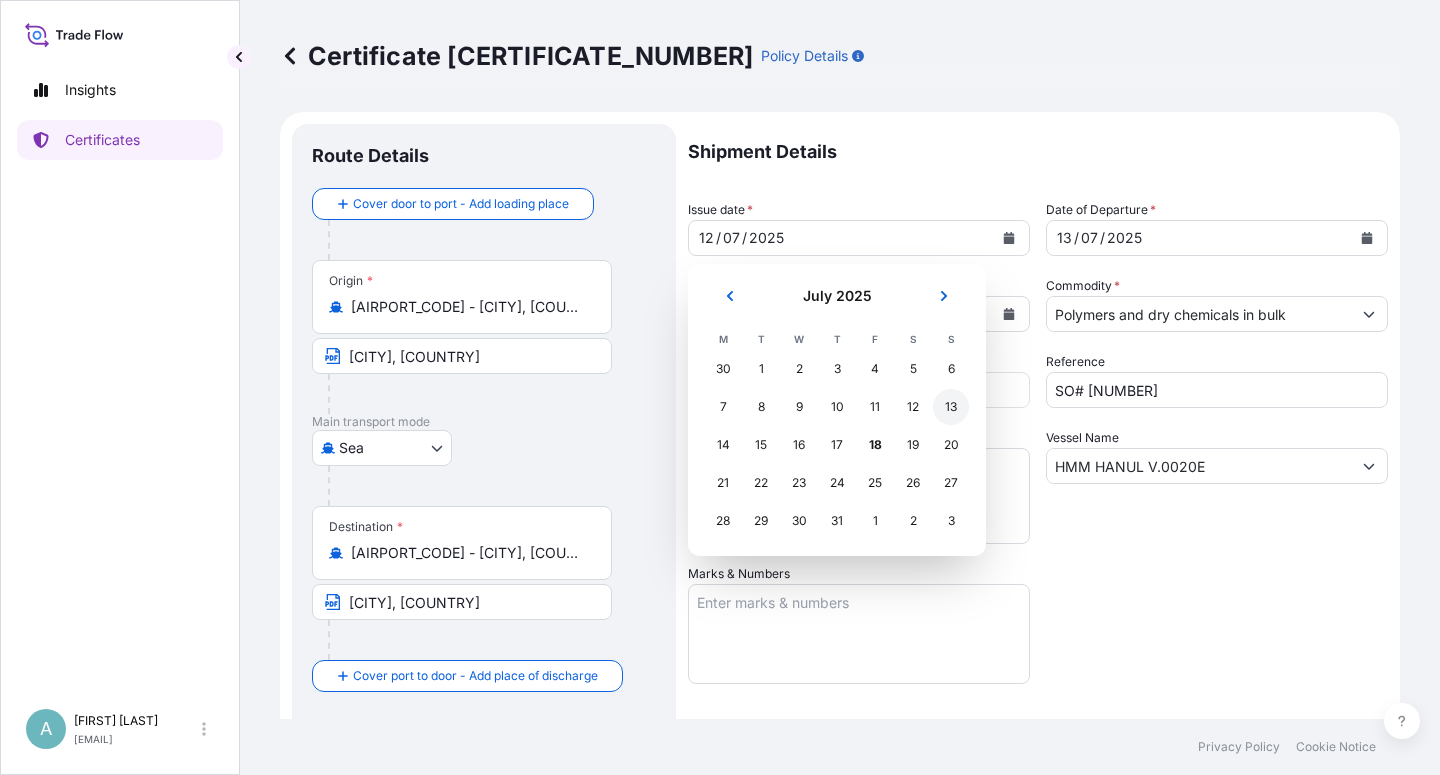 click on "13" at bounding box center (951, 407) 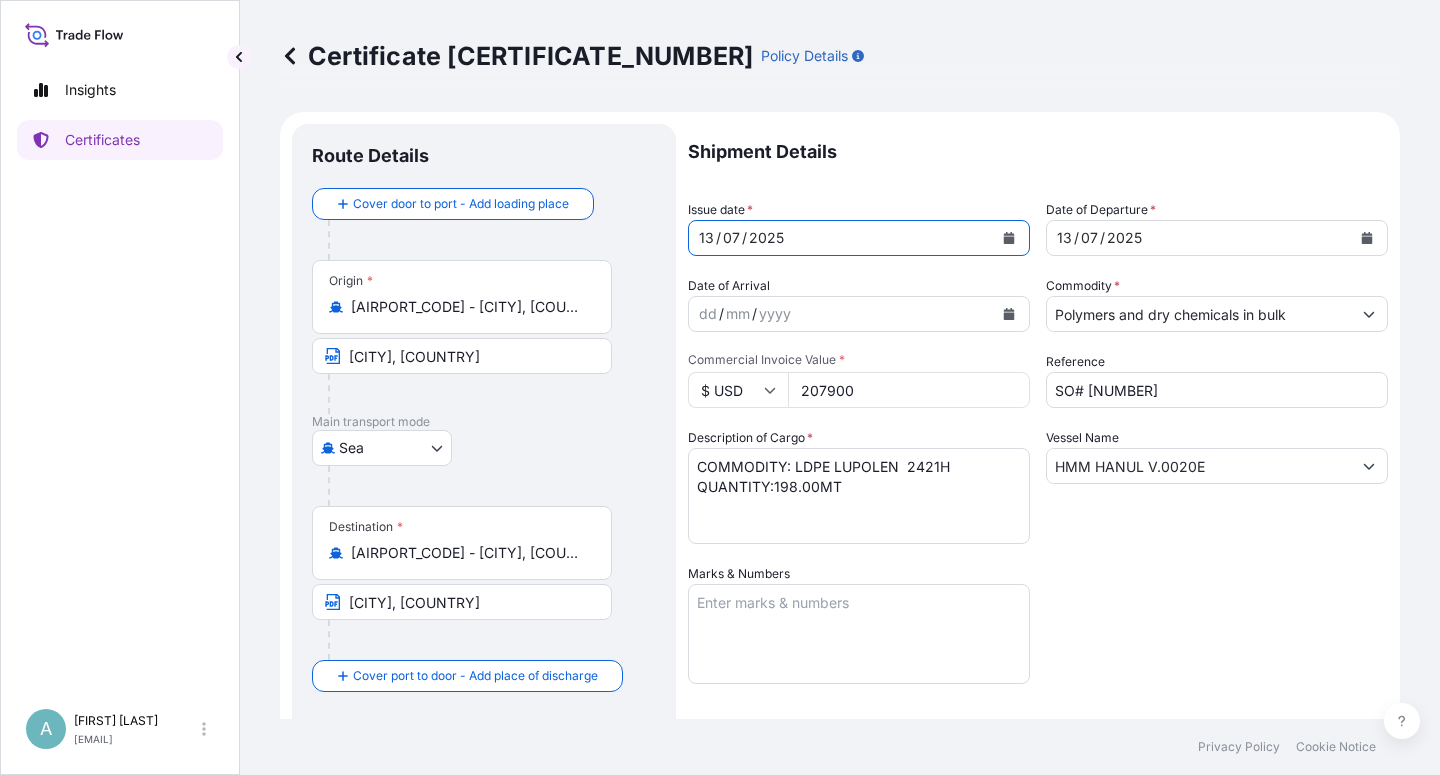 click at bounding box center (1367, 238) 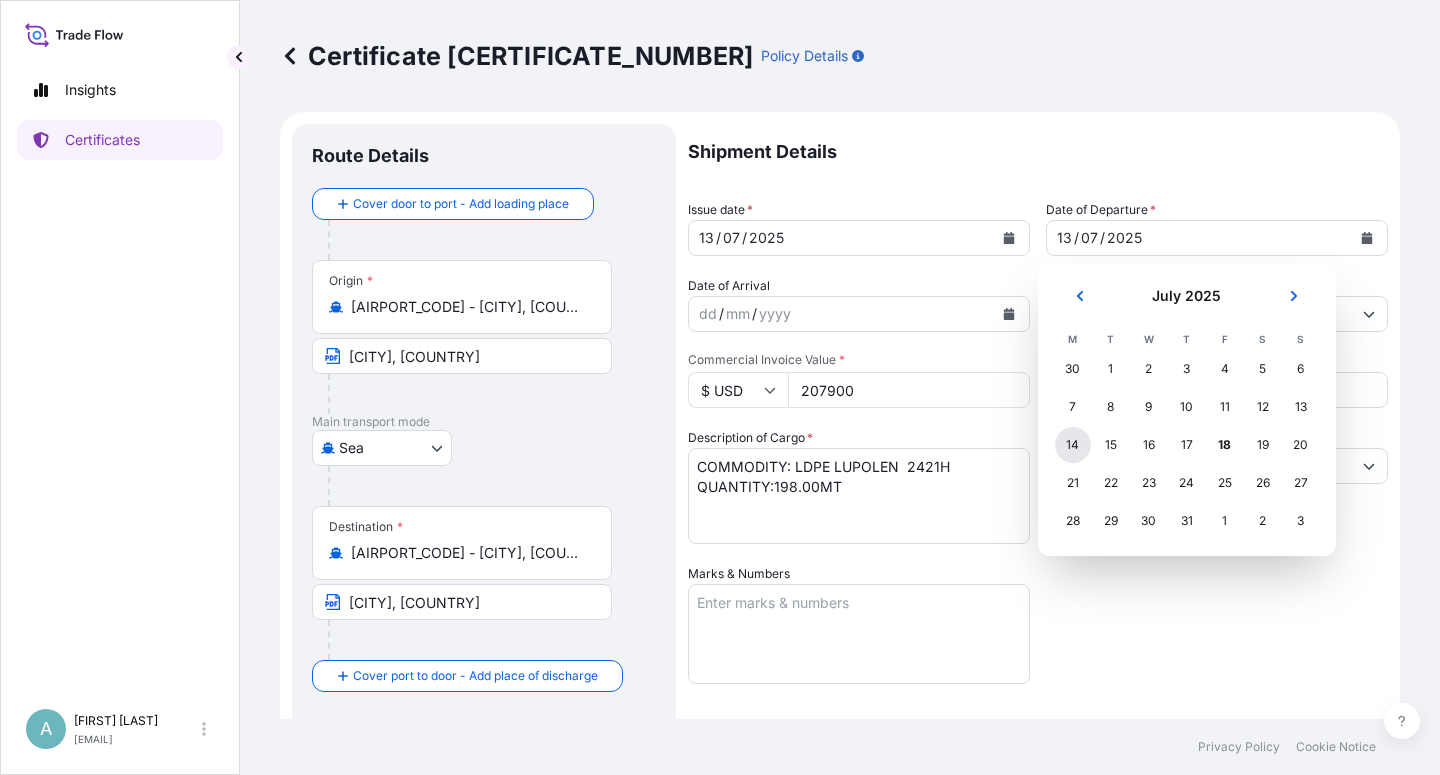 click on "14" at bounding box center (1073, 445) 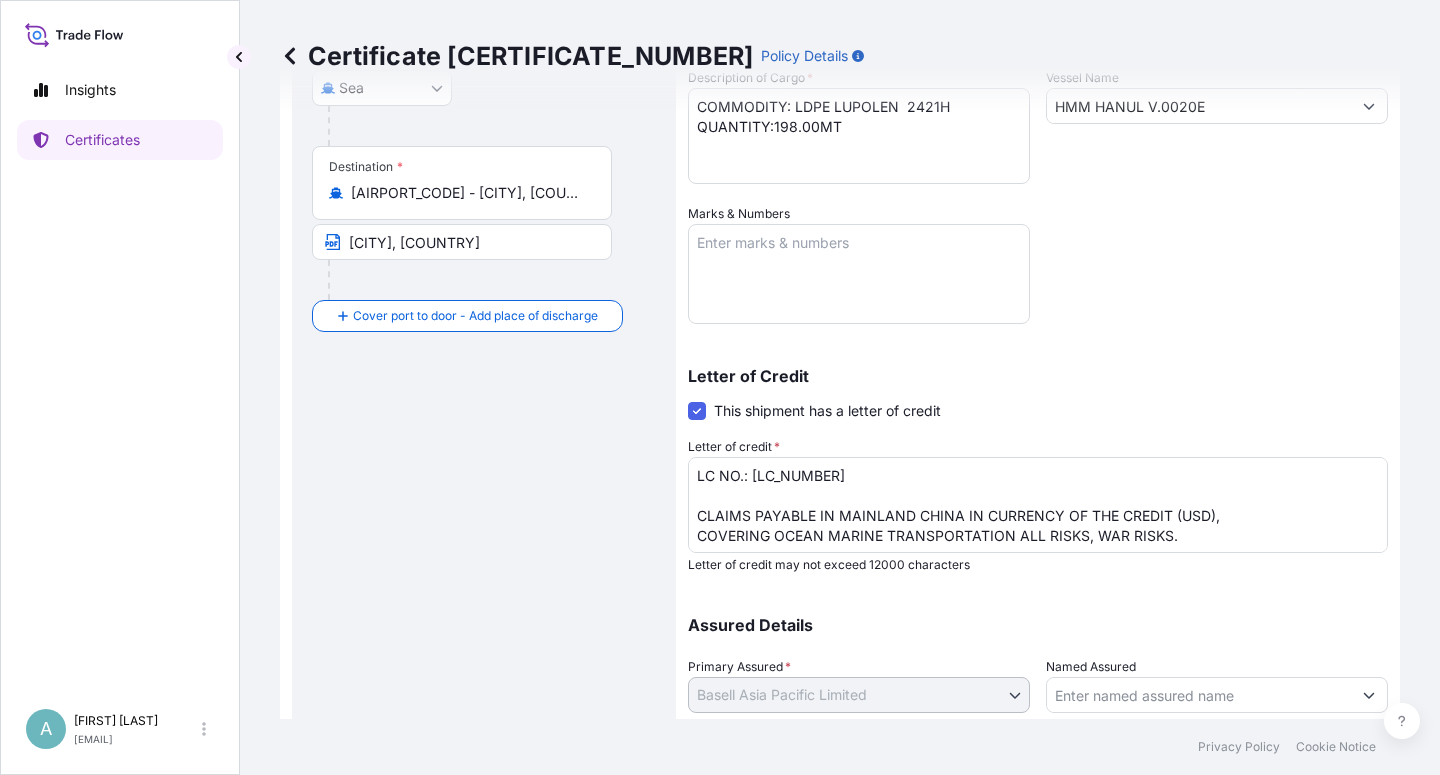 scroll, scrollTop: 490, scrollLeft: 0, axis: vertical 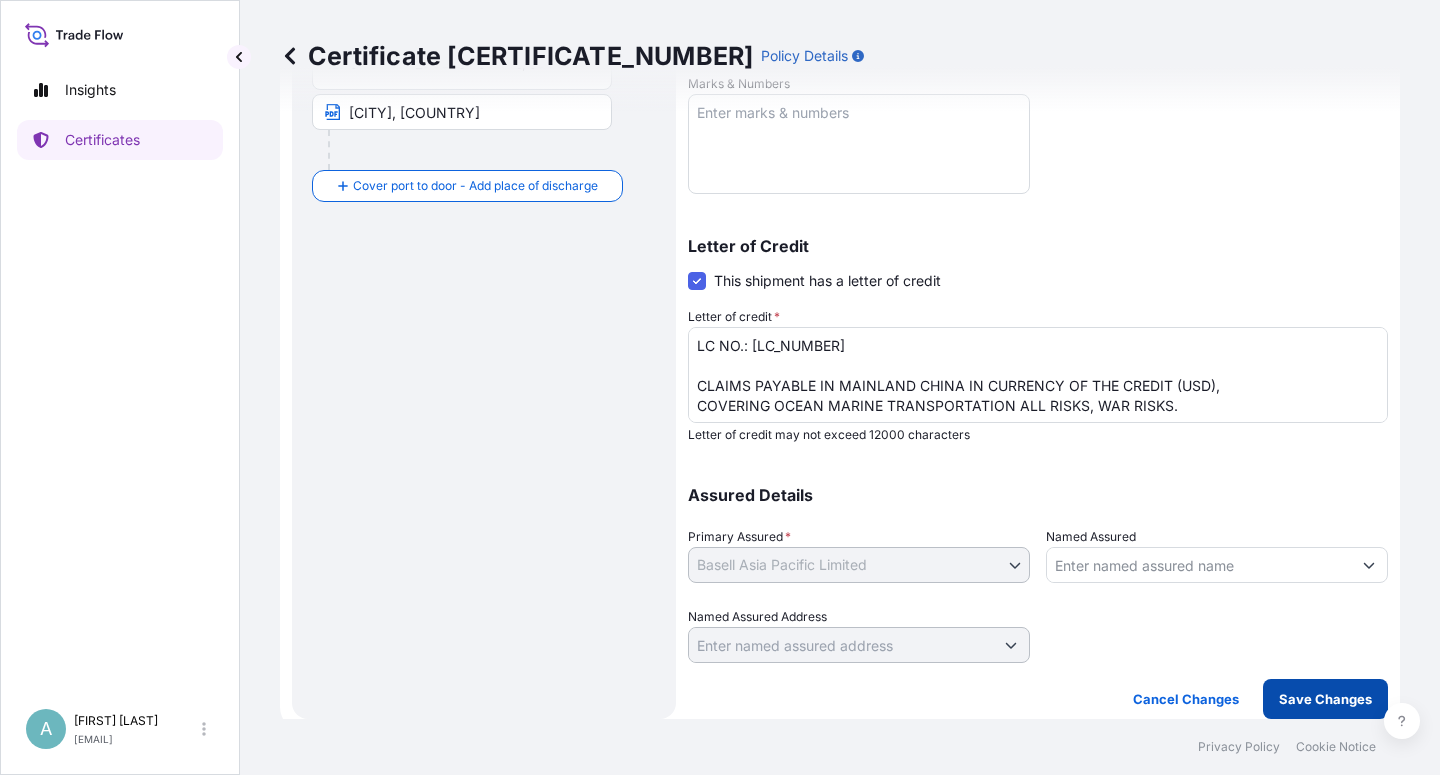 click on "Save Changes" at bounding box center (1325, 699) 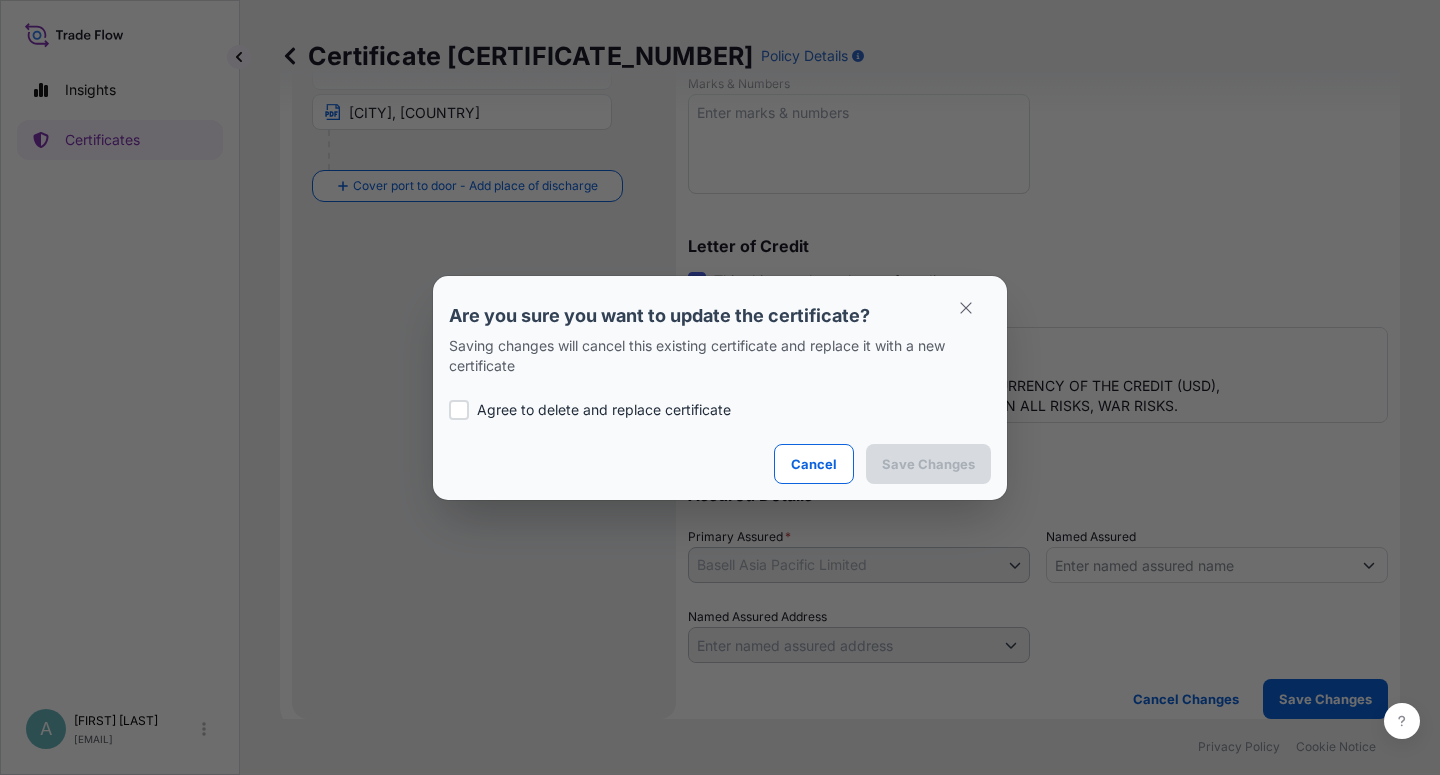 click on "Agree to delete and replace certificate" at bounding box center (604, 410) 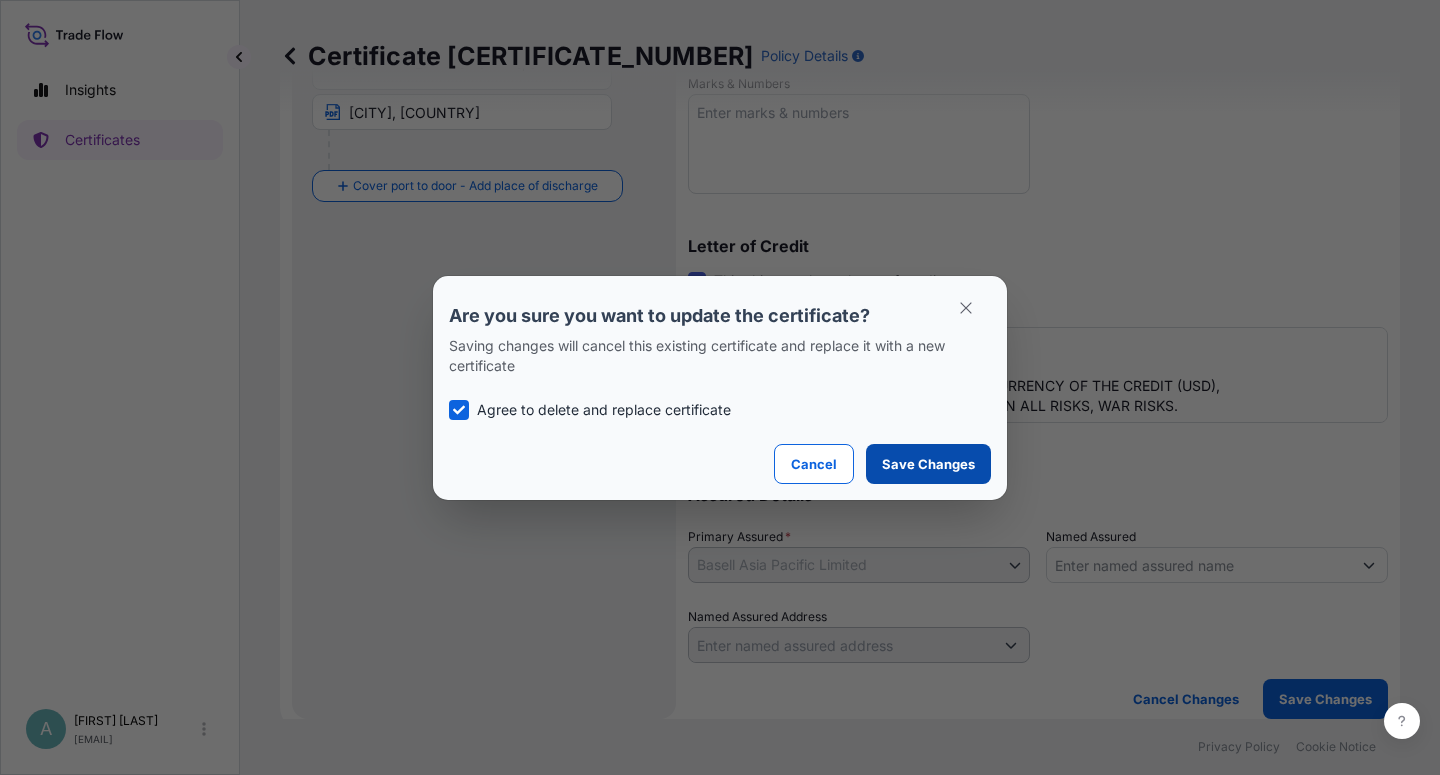 click on "Save Changes" at bounding box center [928, 464] 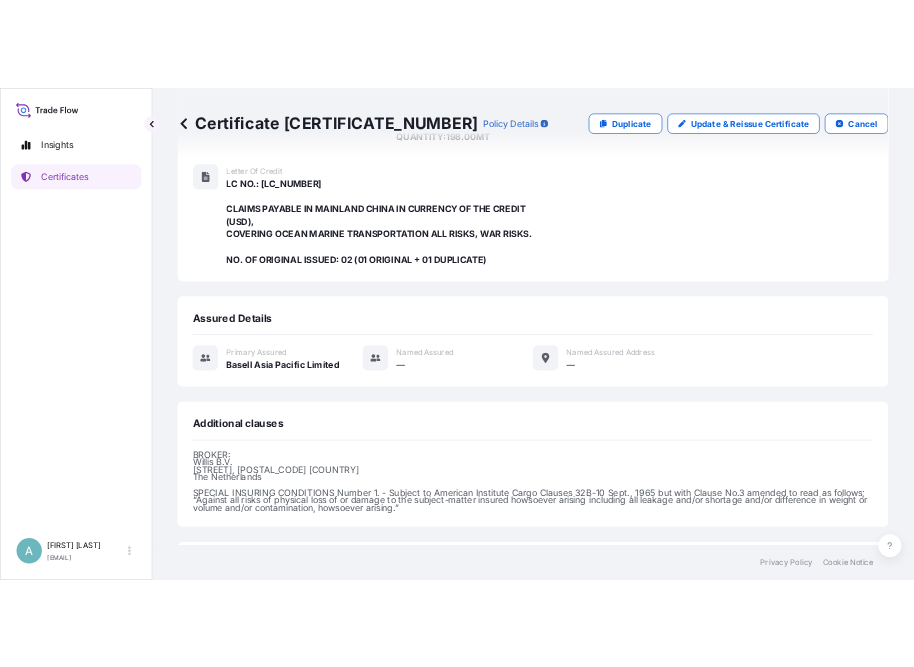 scroll, scrollTop: 594, scrollLeft: 0, axis: vertical 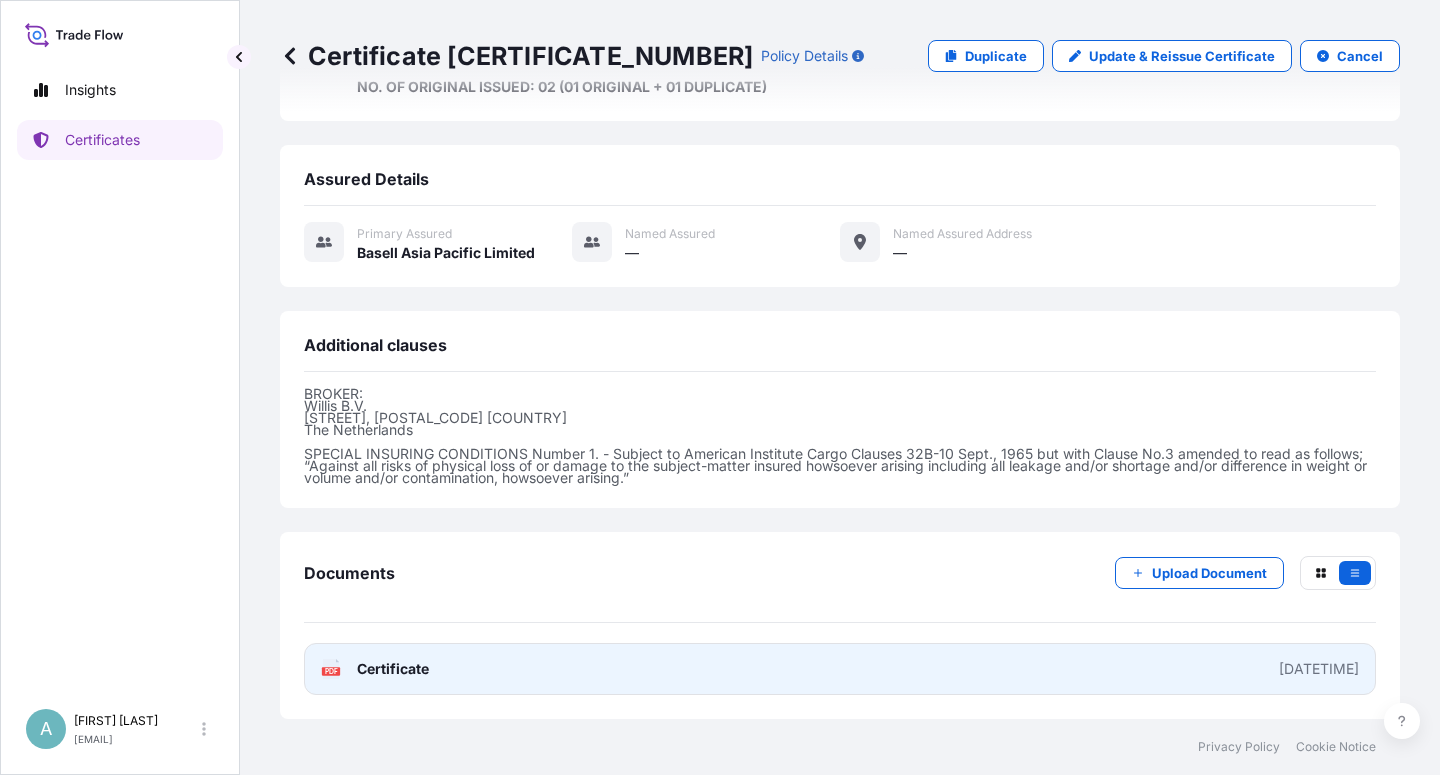 click on "Certificate" at bounding box center [393, 669] 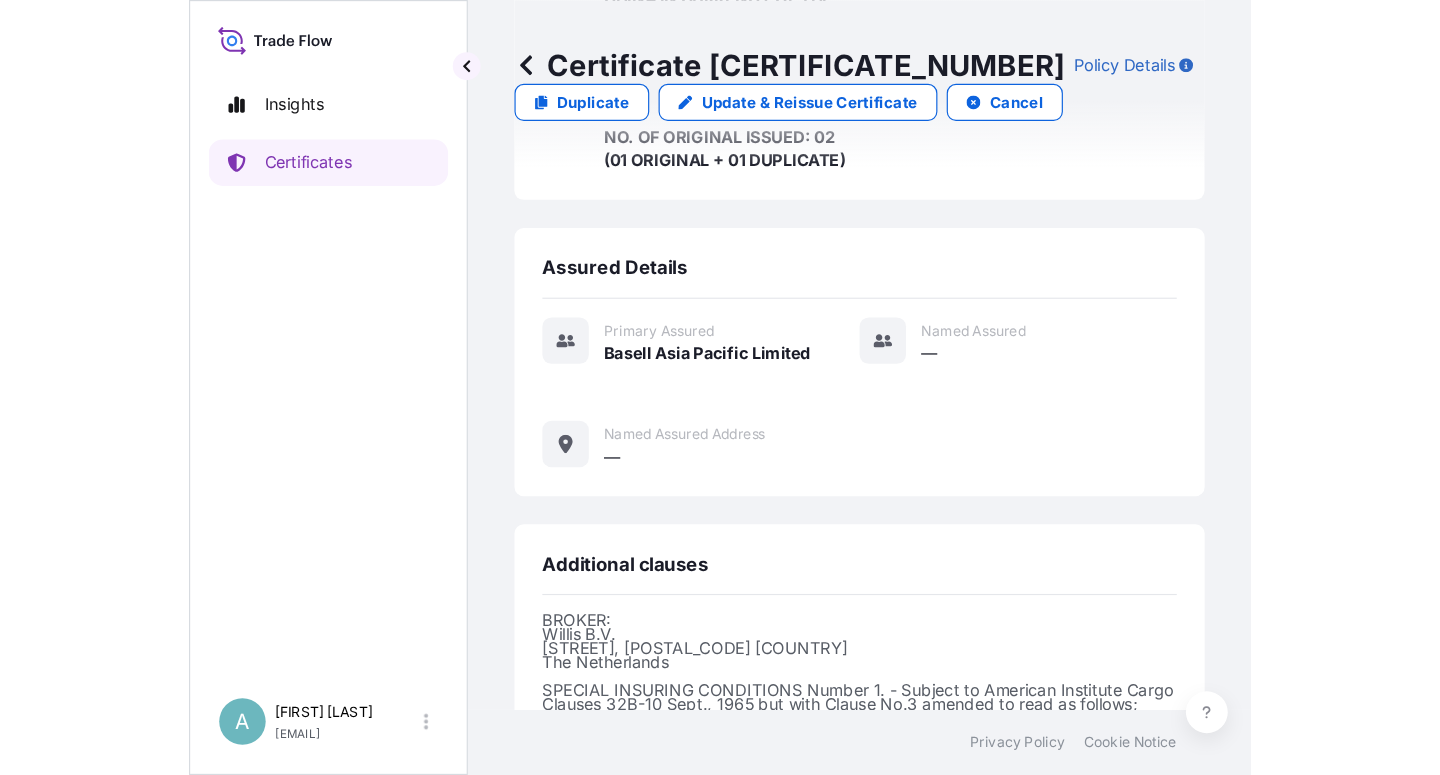scroll, scrollTop: 542, scrollLeft: 0, axis: vertical 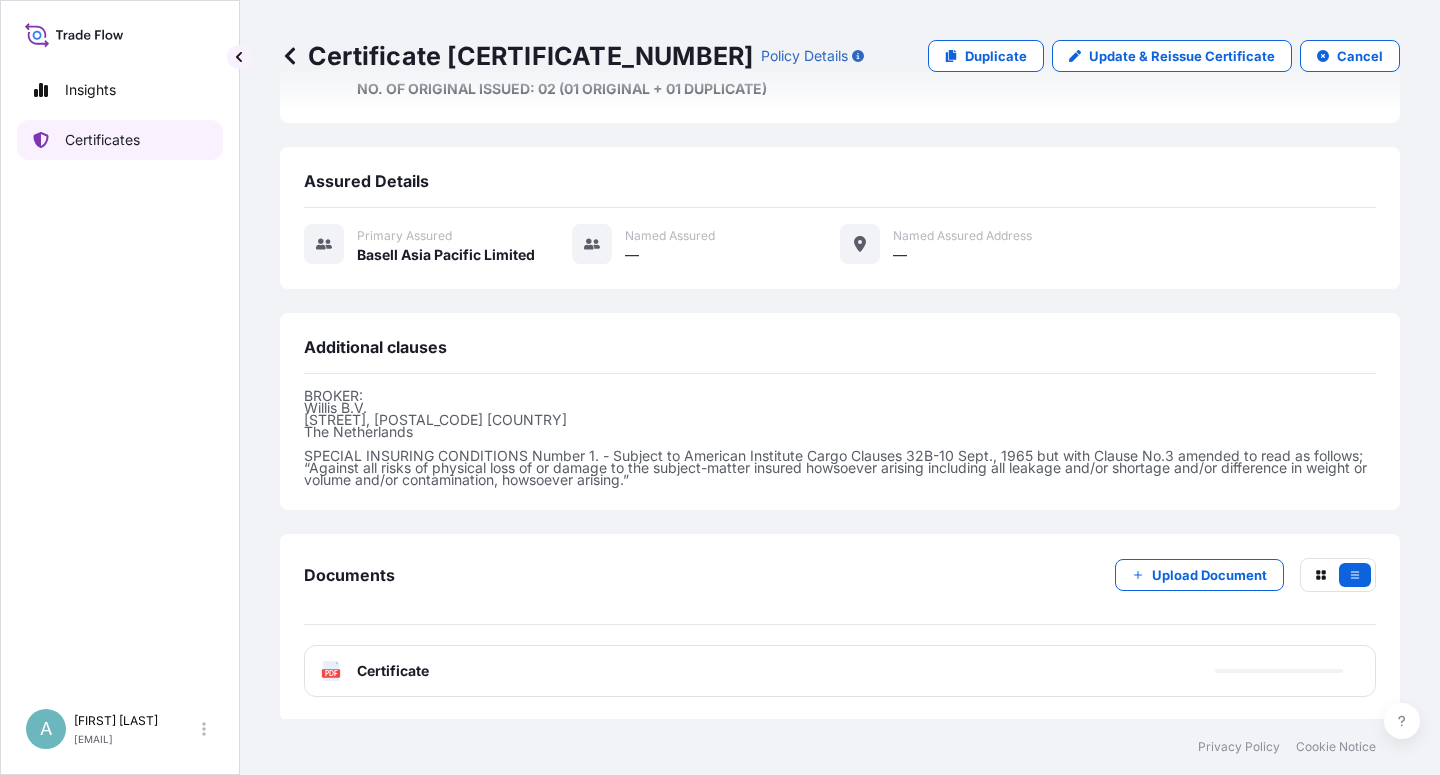 click on "Certificates" at bounding box center (102, 140) 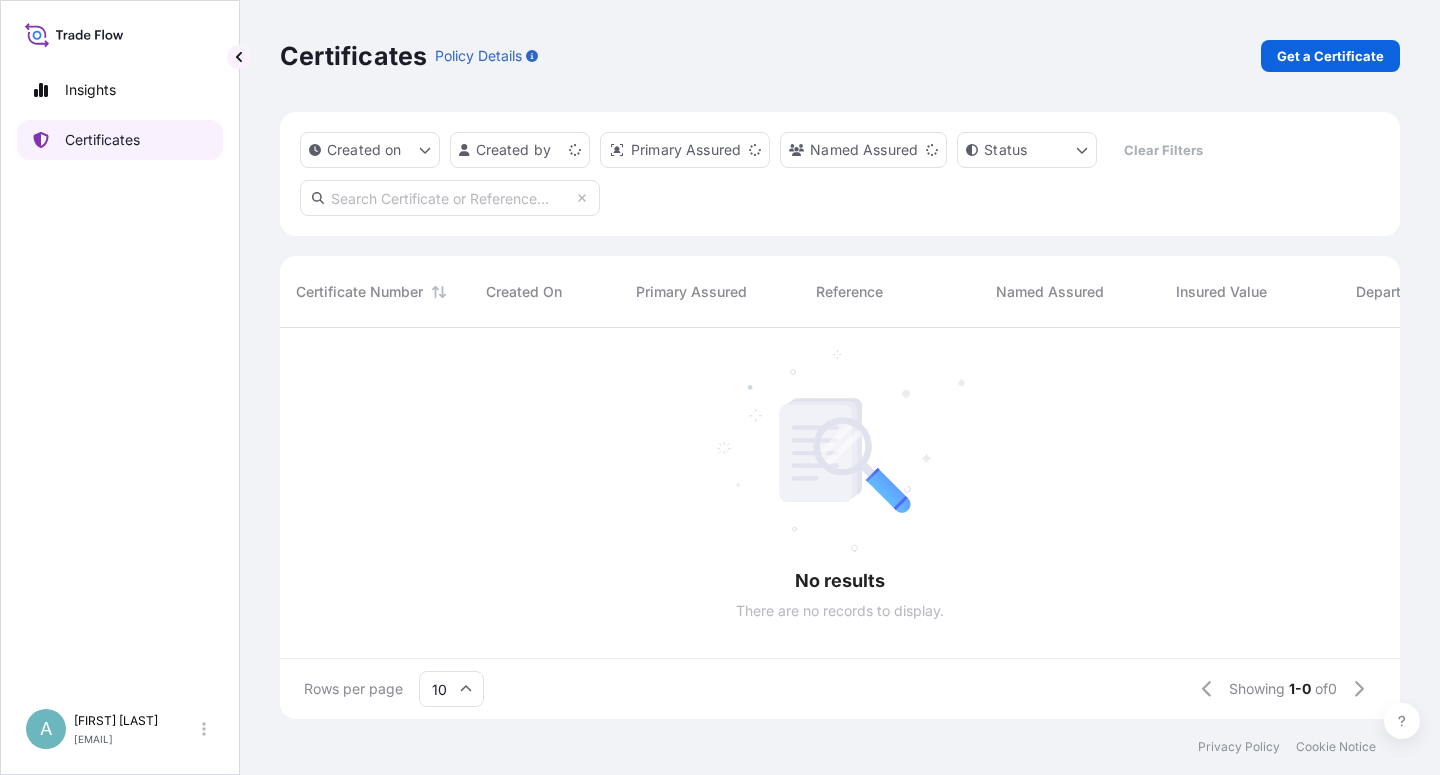 scroll, scrollTop: 0, scrollLeft: 0, axis: both 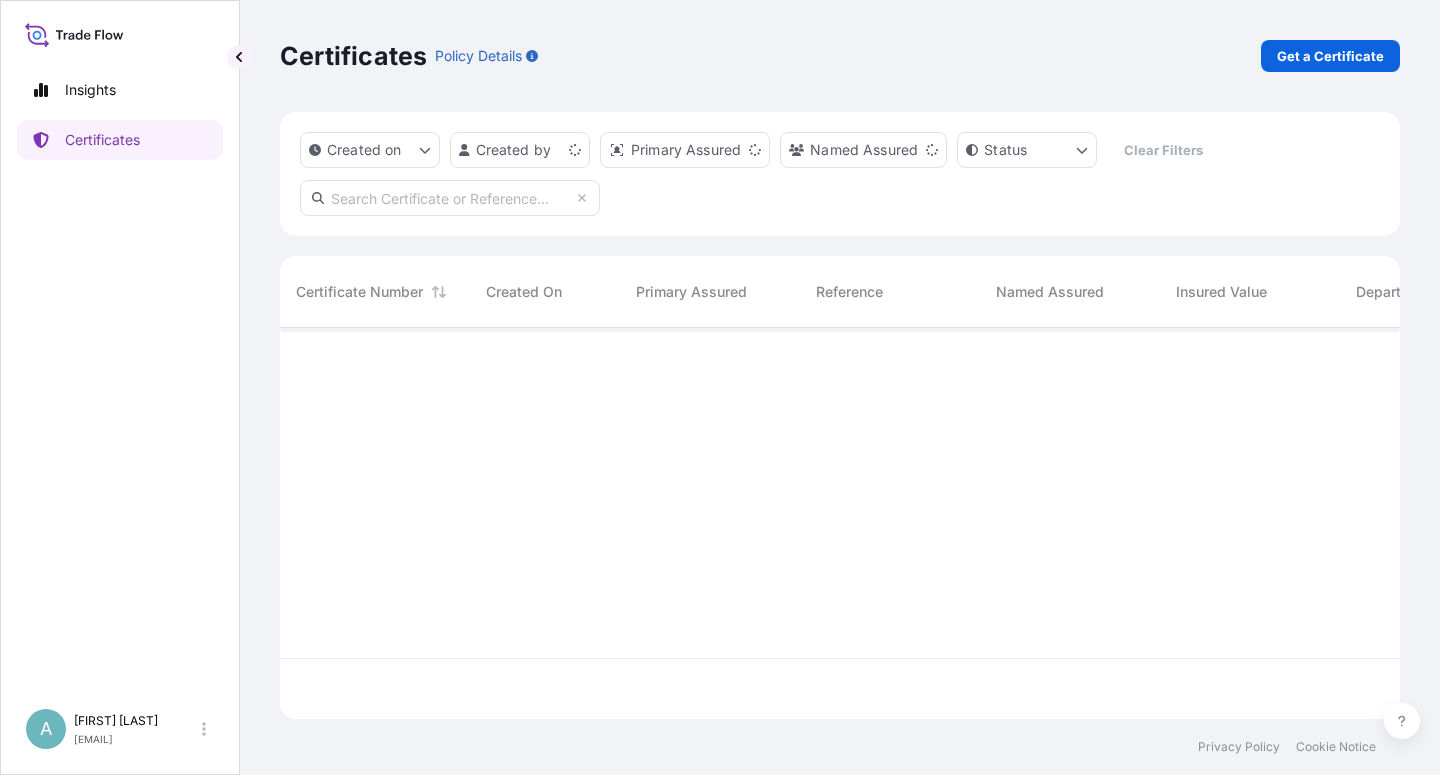 click at bounding box center (450, 198) 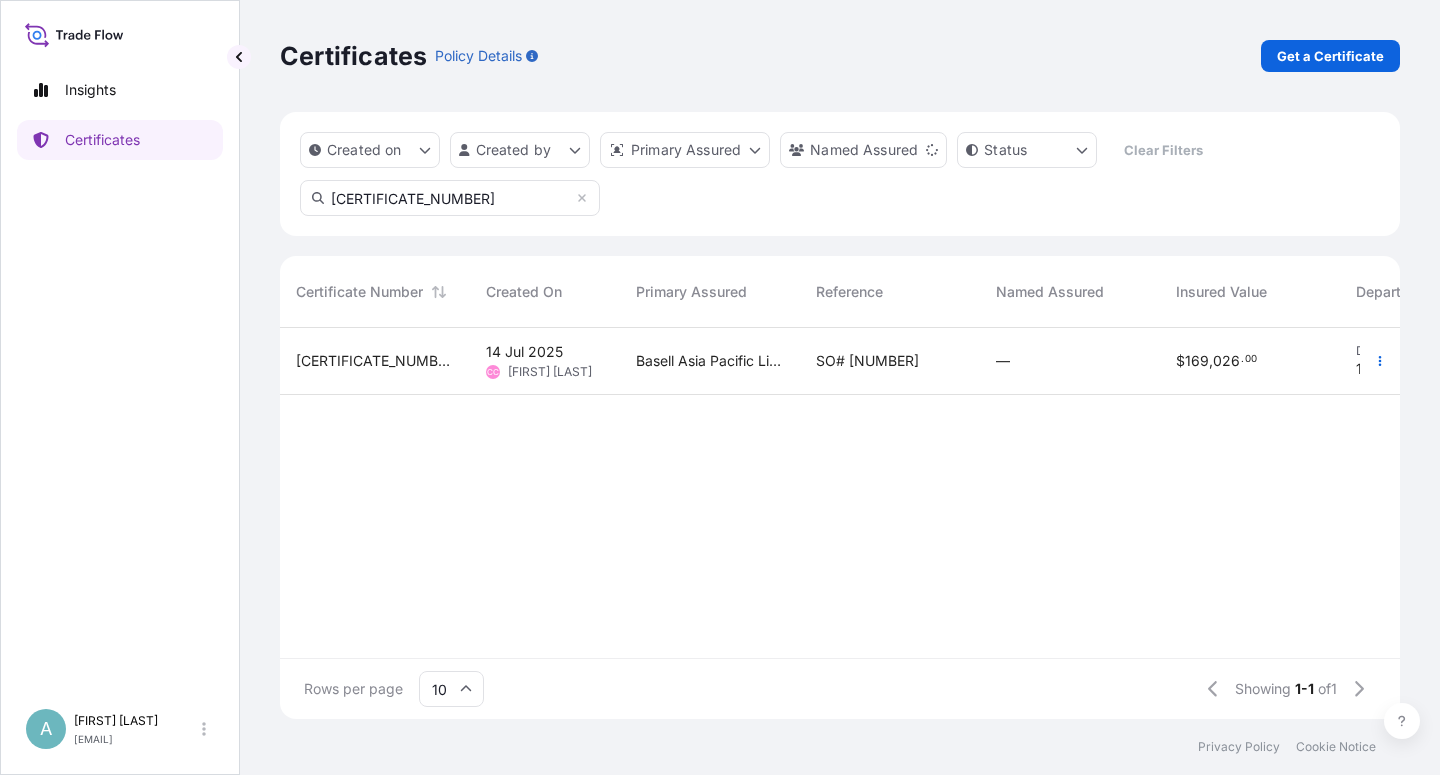 type on "[CERTIFICATE_NUMBER]" 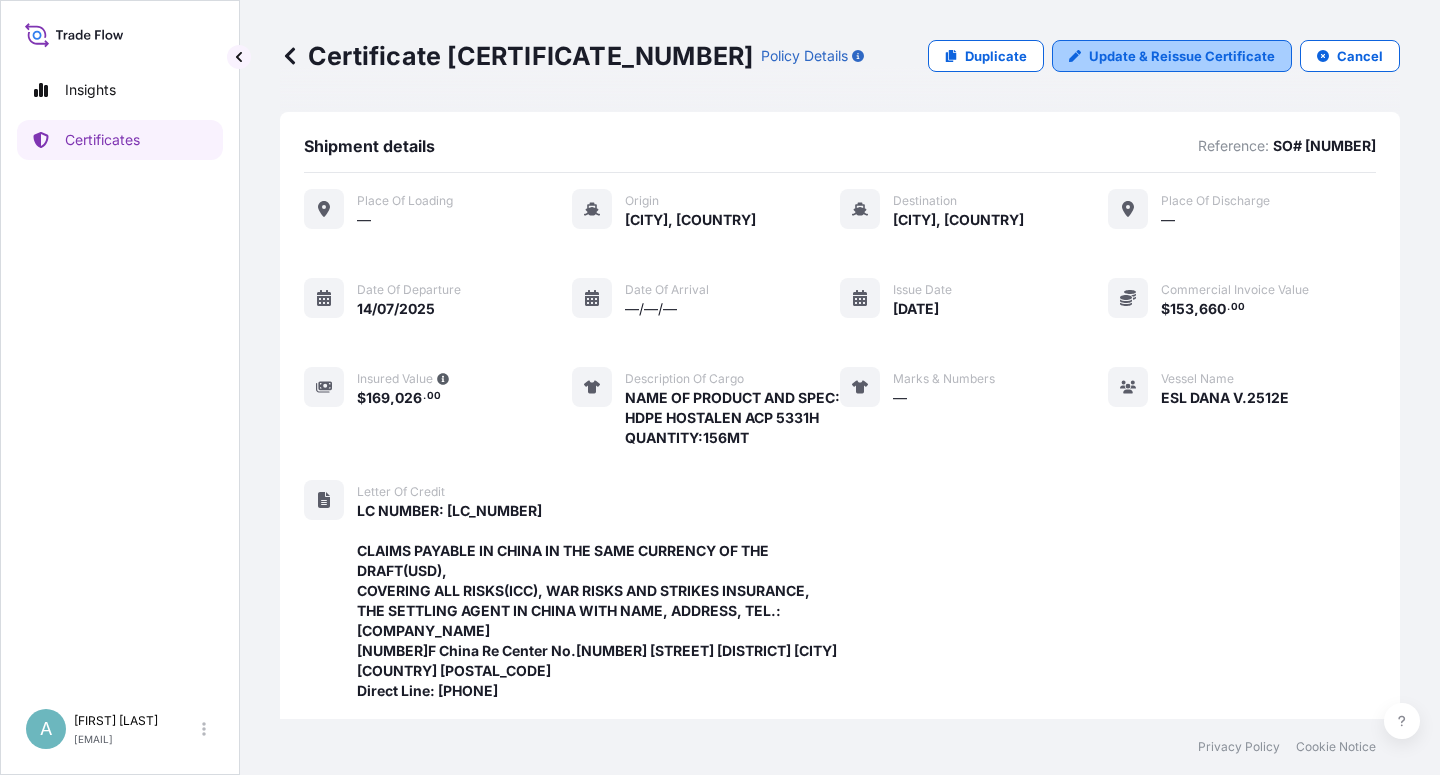 click on "Update & Reissue Certificate" at bounding box center (1182, 56) 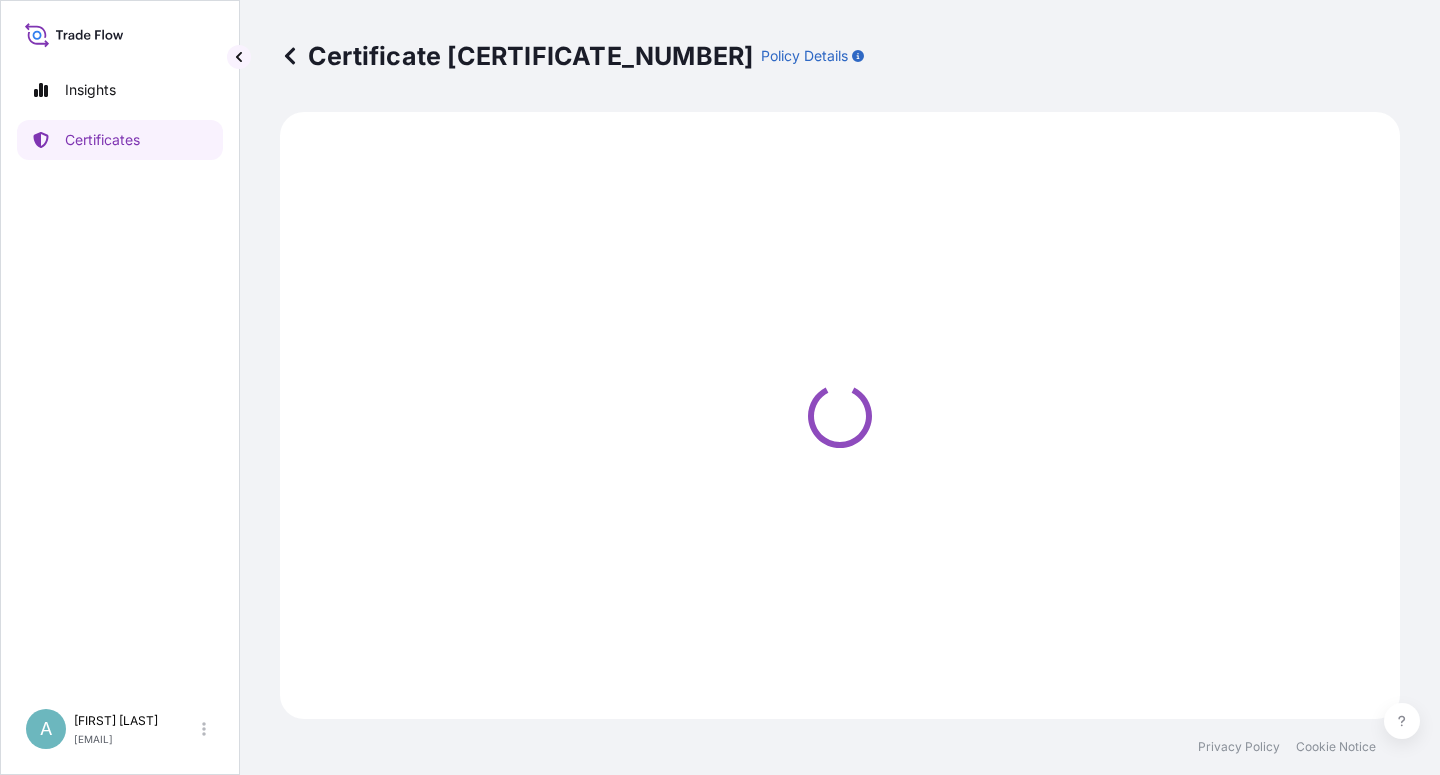 select on "Sea" 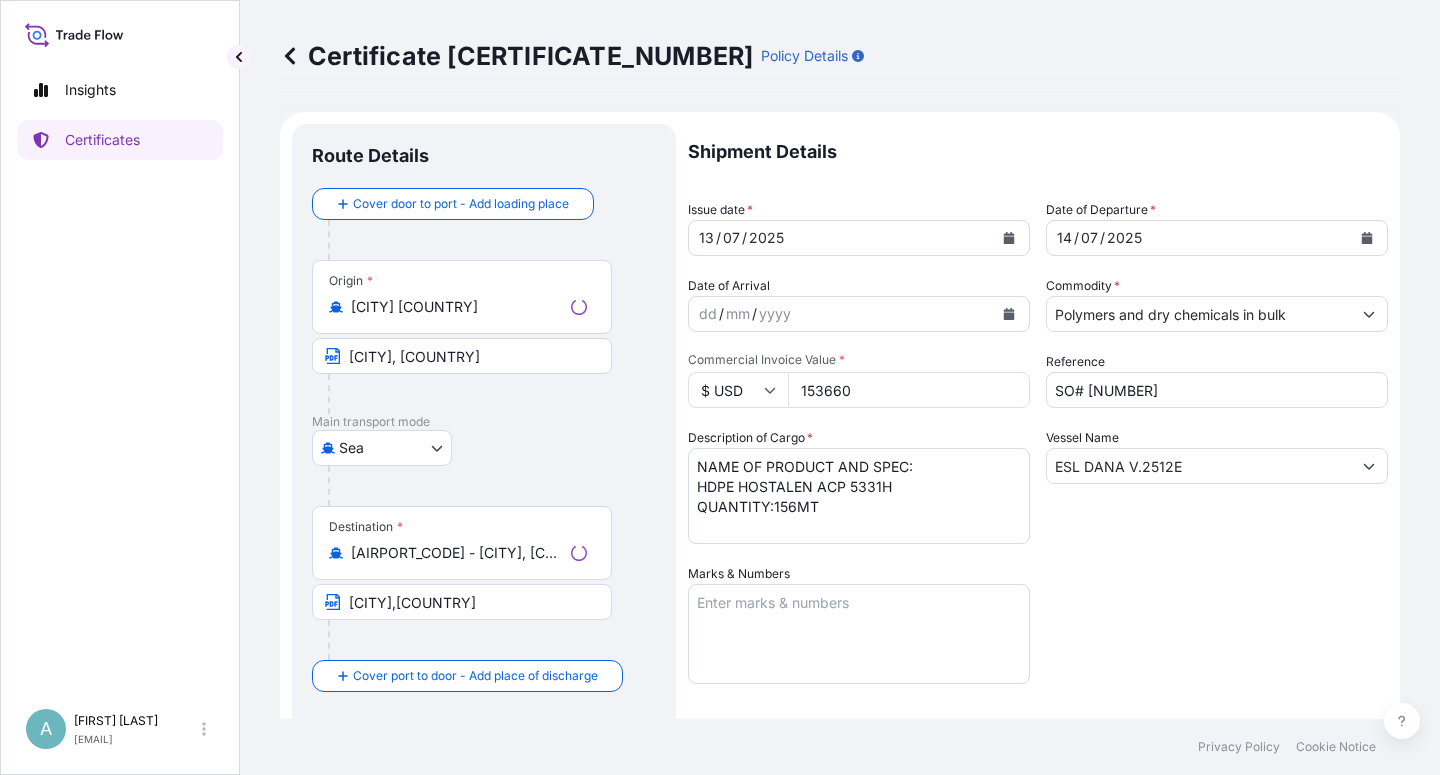 select on "32034" 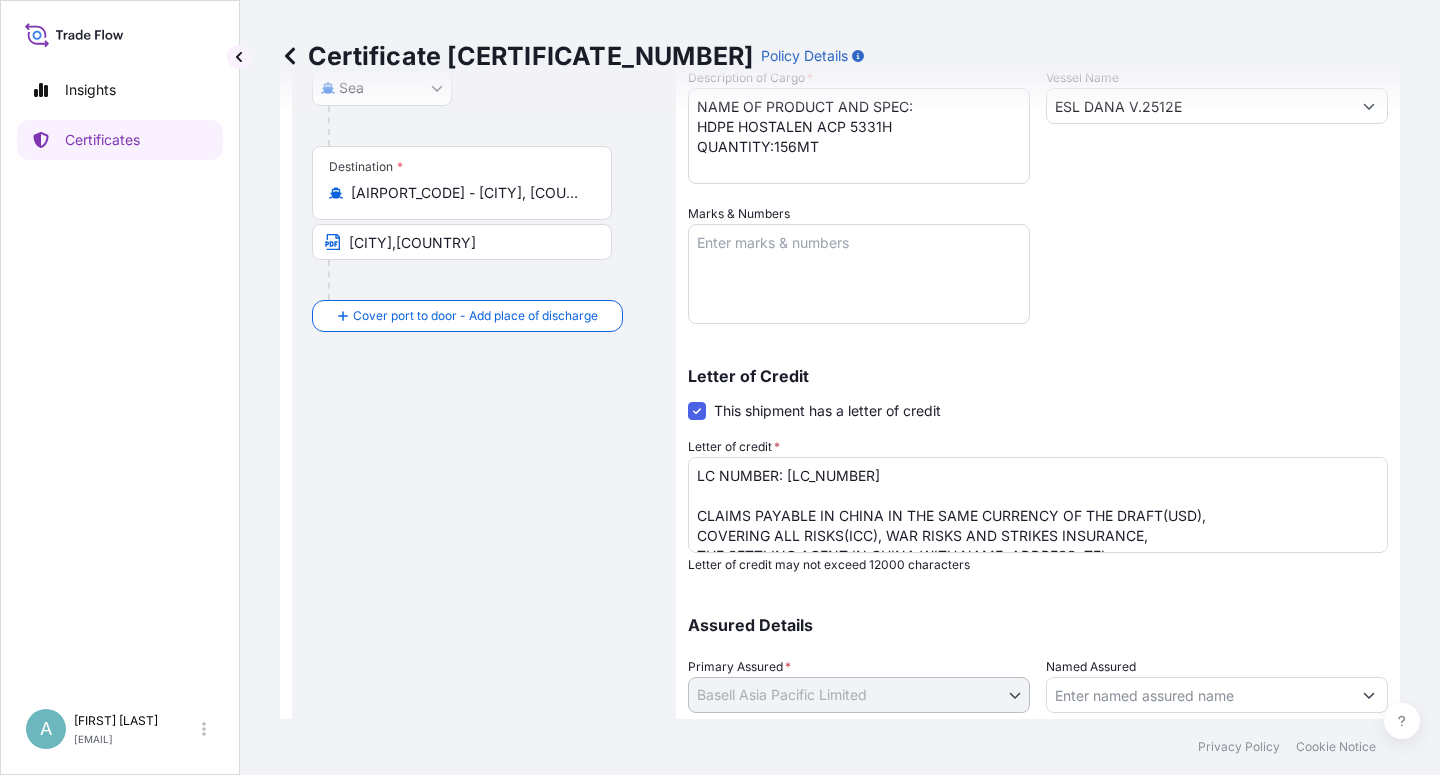 scroll, scrollTop: 0, scrollLeft: 0, axis: both 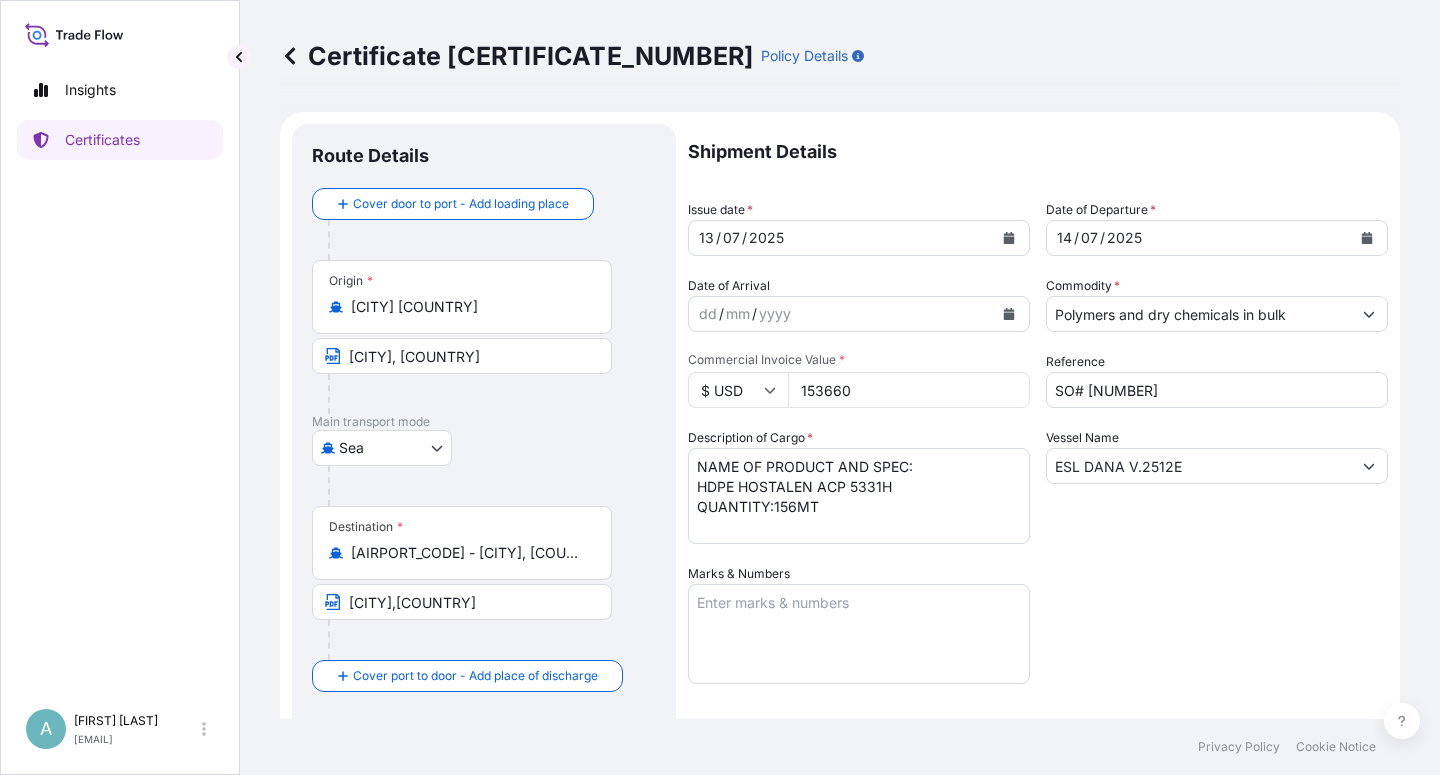 click 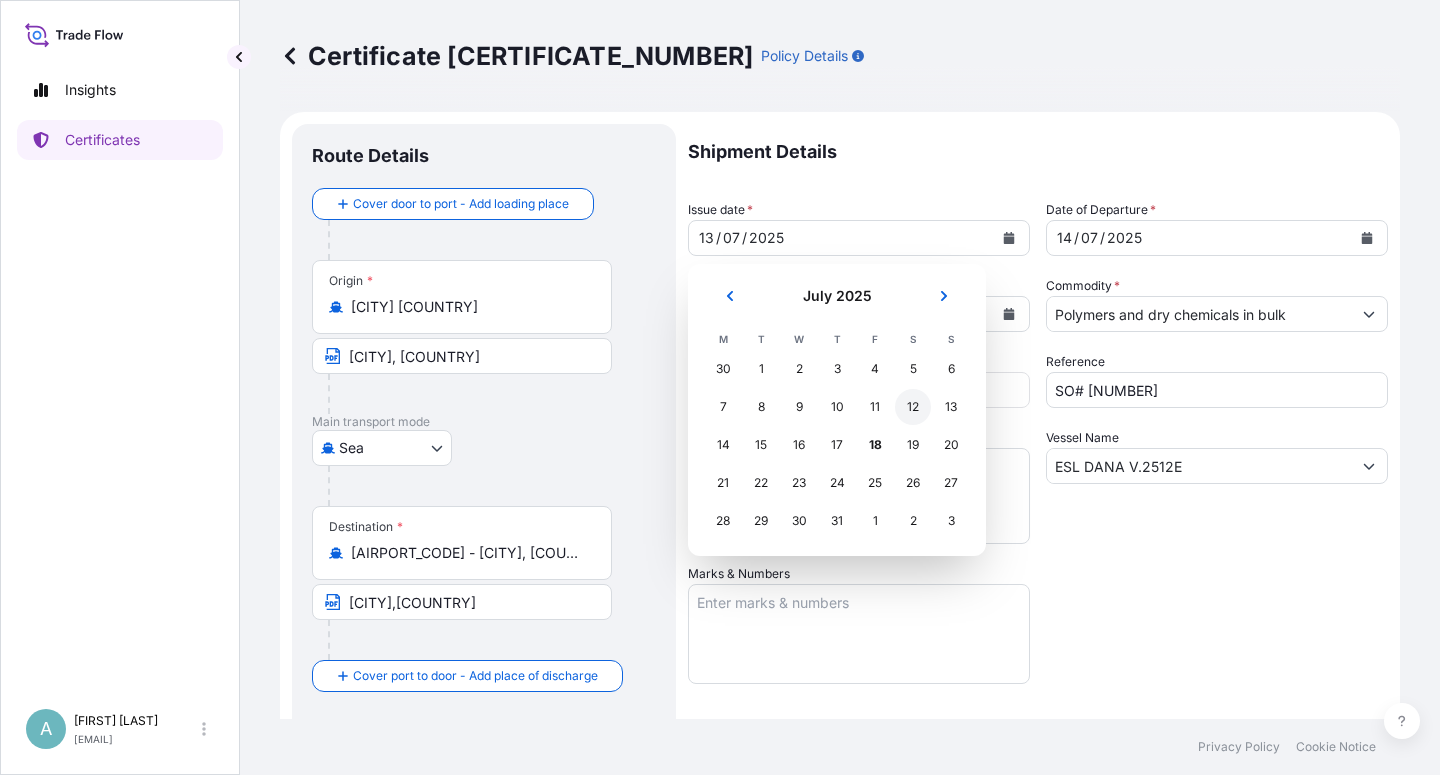 click on "12" at bounding box center [913, 407] 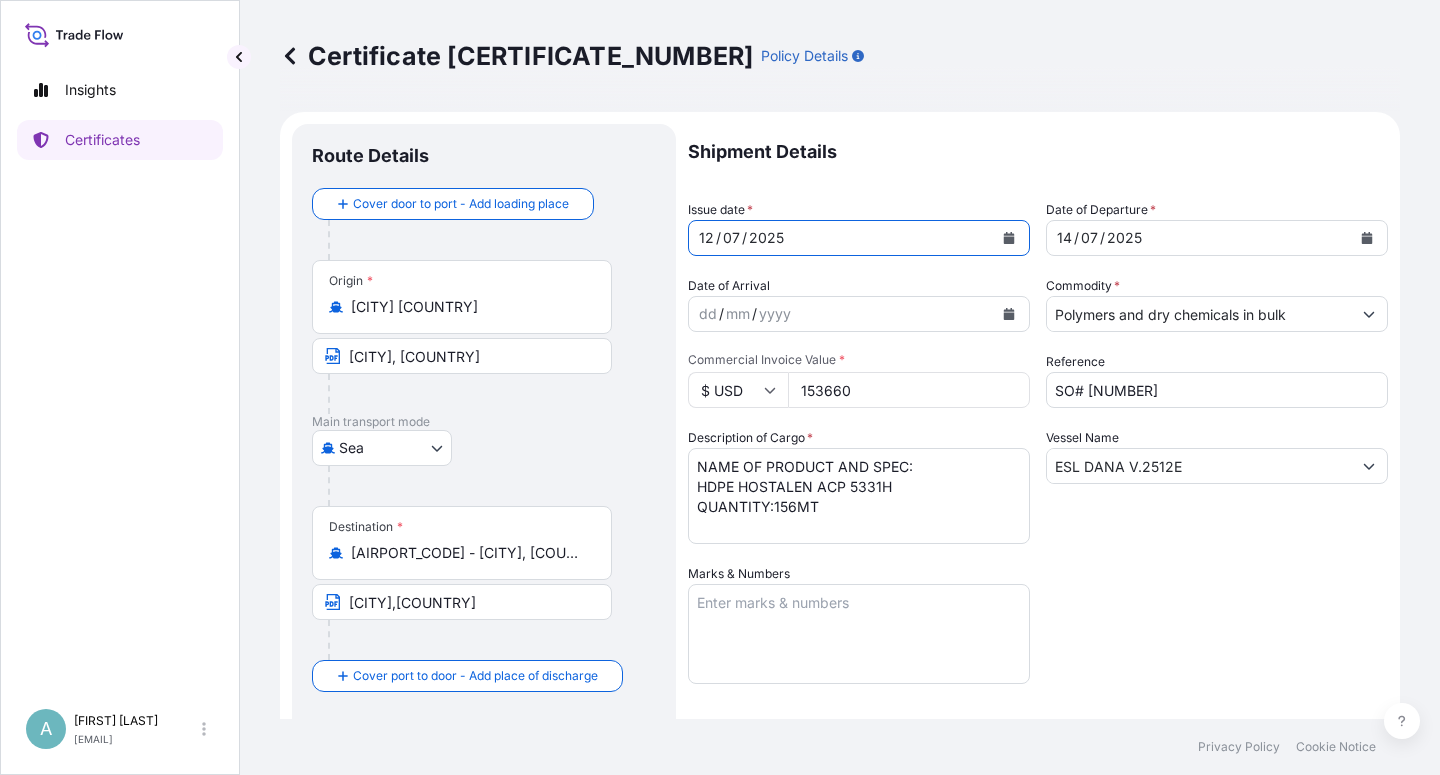 click 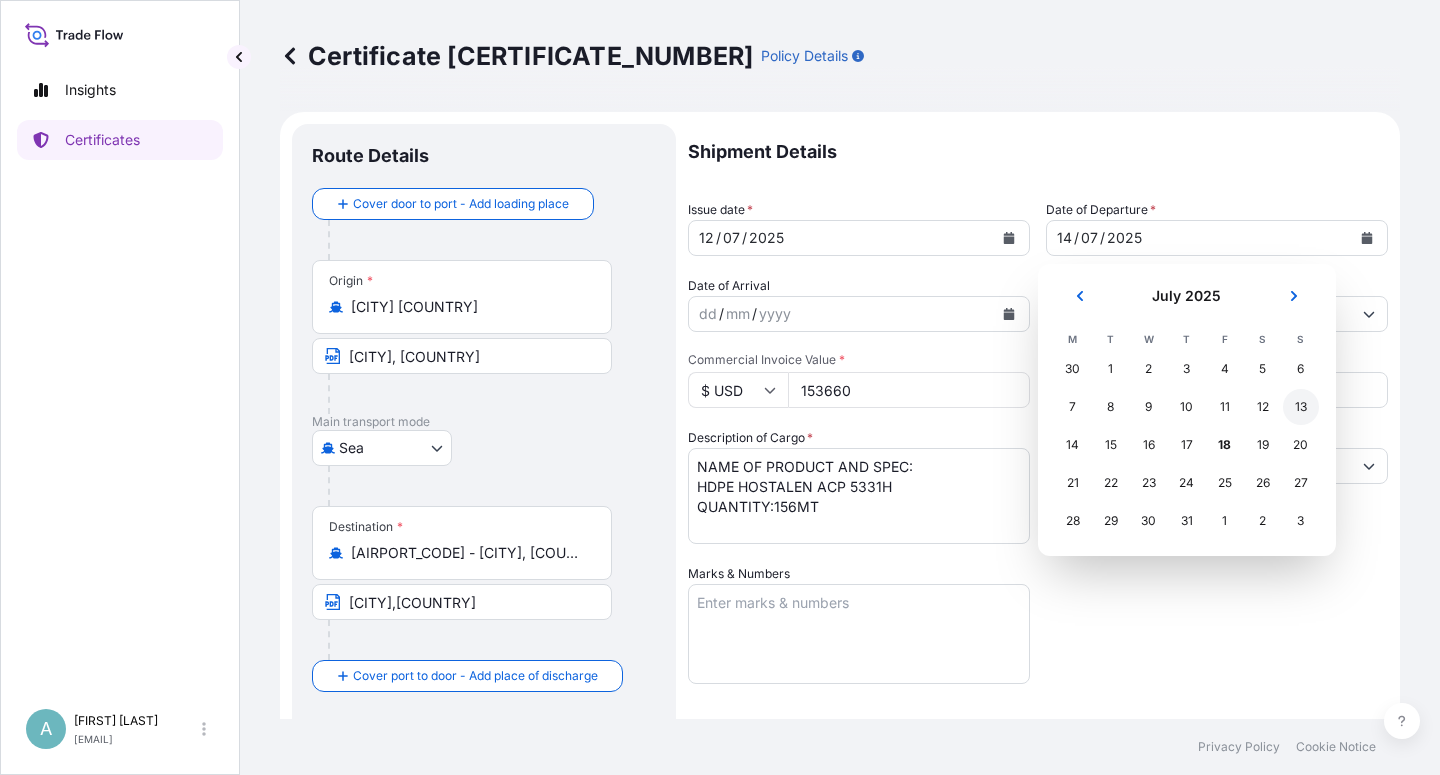 click on "13" at bounding box center (1301, 407) 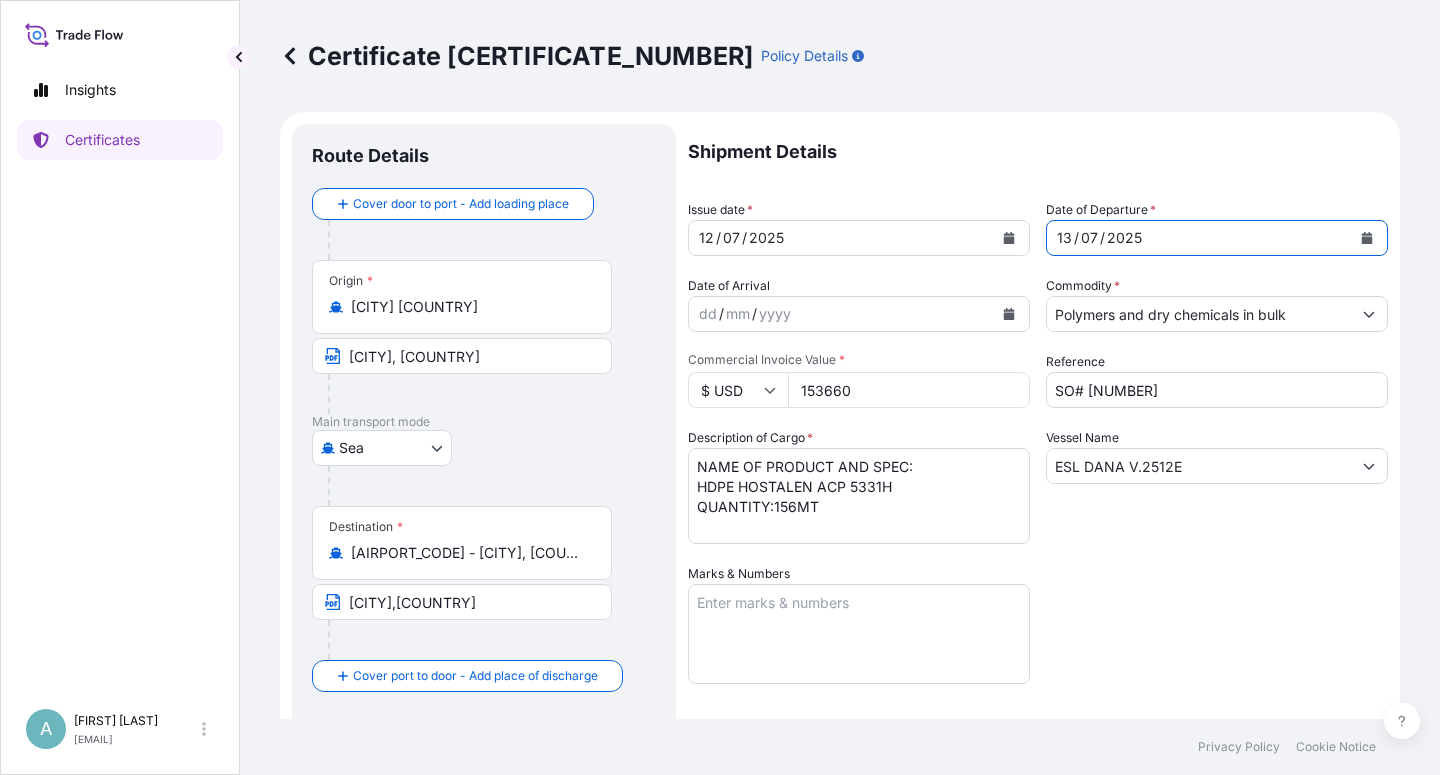 drag, startPoint x: 1179, startPoint y: 604, endPoint x: 1153, endPoint y: 609, distance: 26.476404 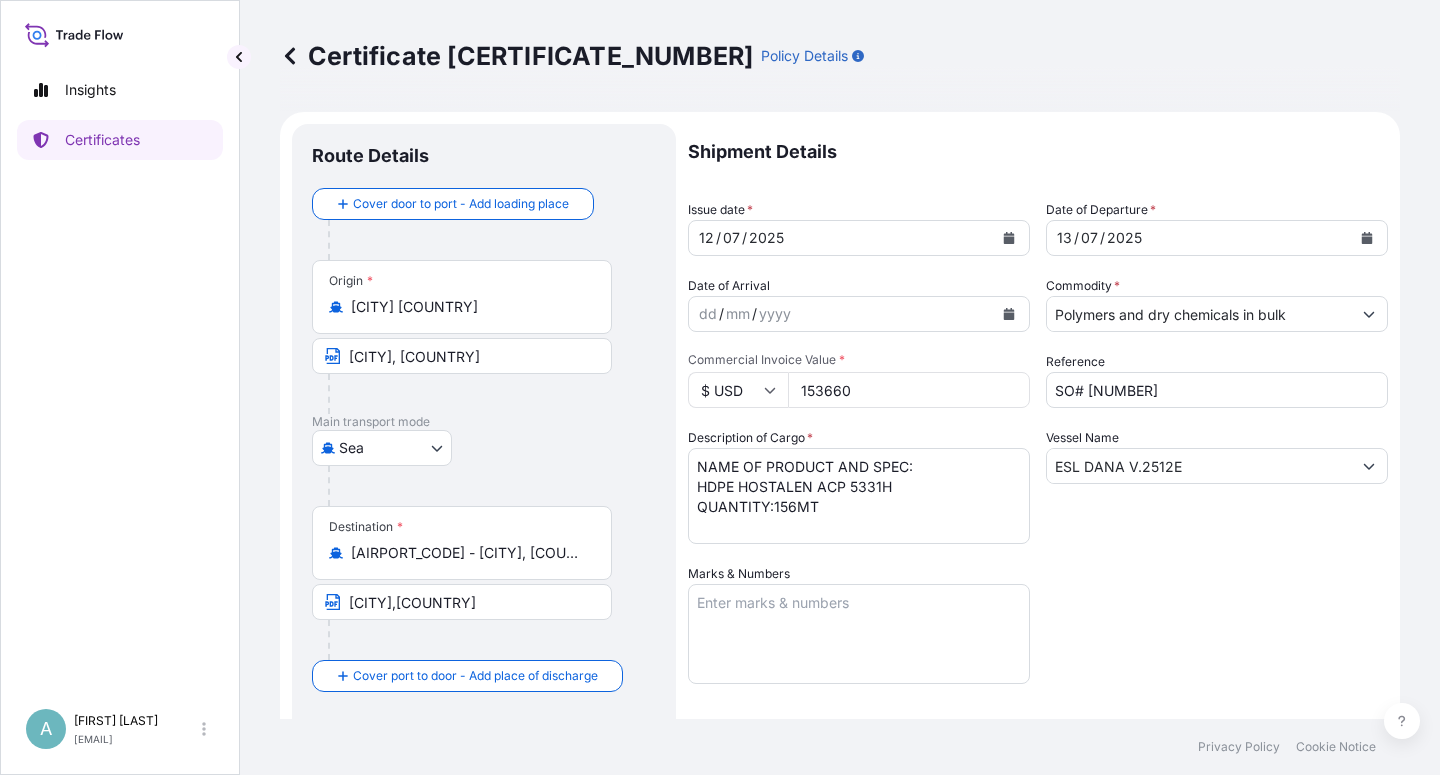 drag, startPoint x: 1156, startPoint y: 598, endPoint x: 1200, endPoint y: 590, distance: 44.72136 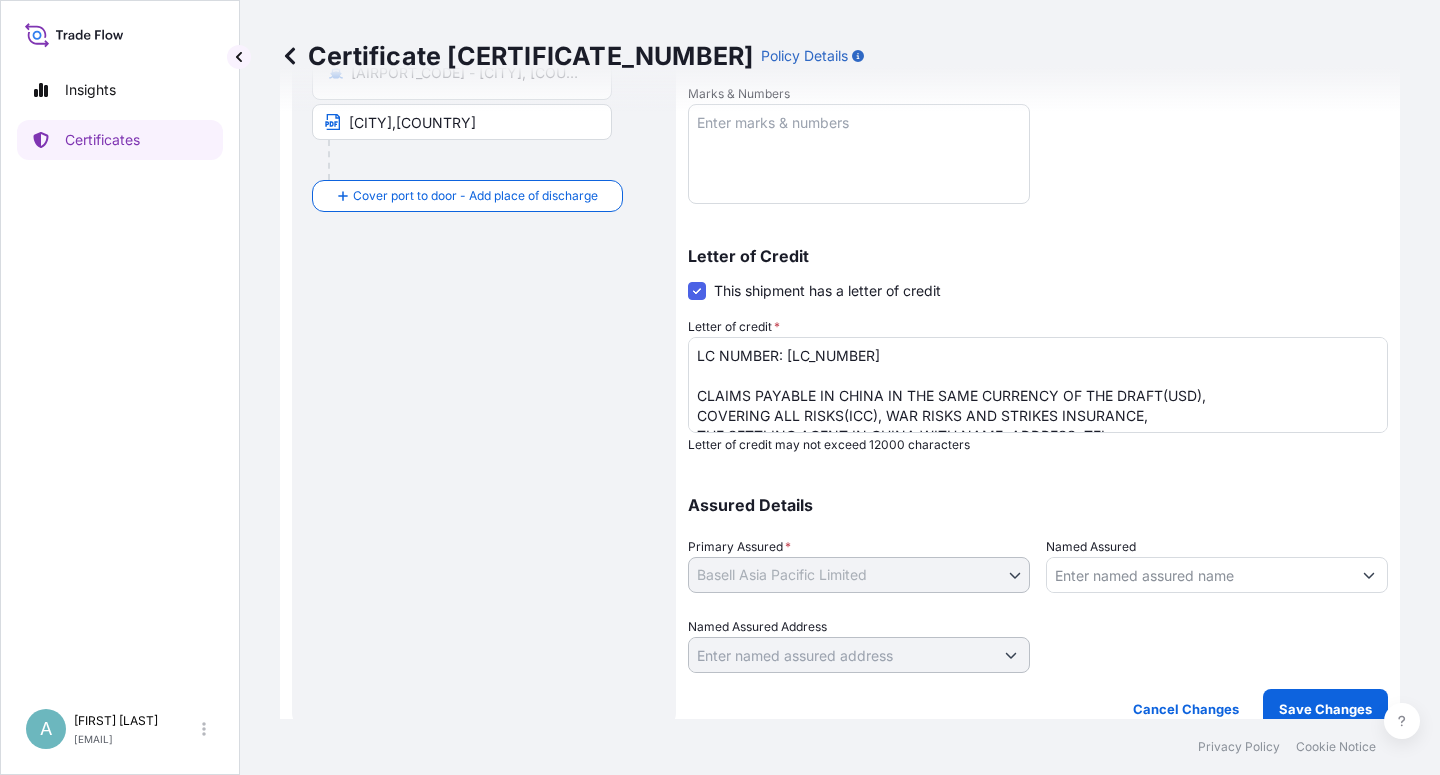 scroll, scrollTop: 490, scrollLeft: 0, axis: vertical 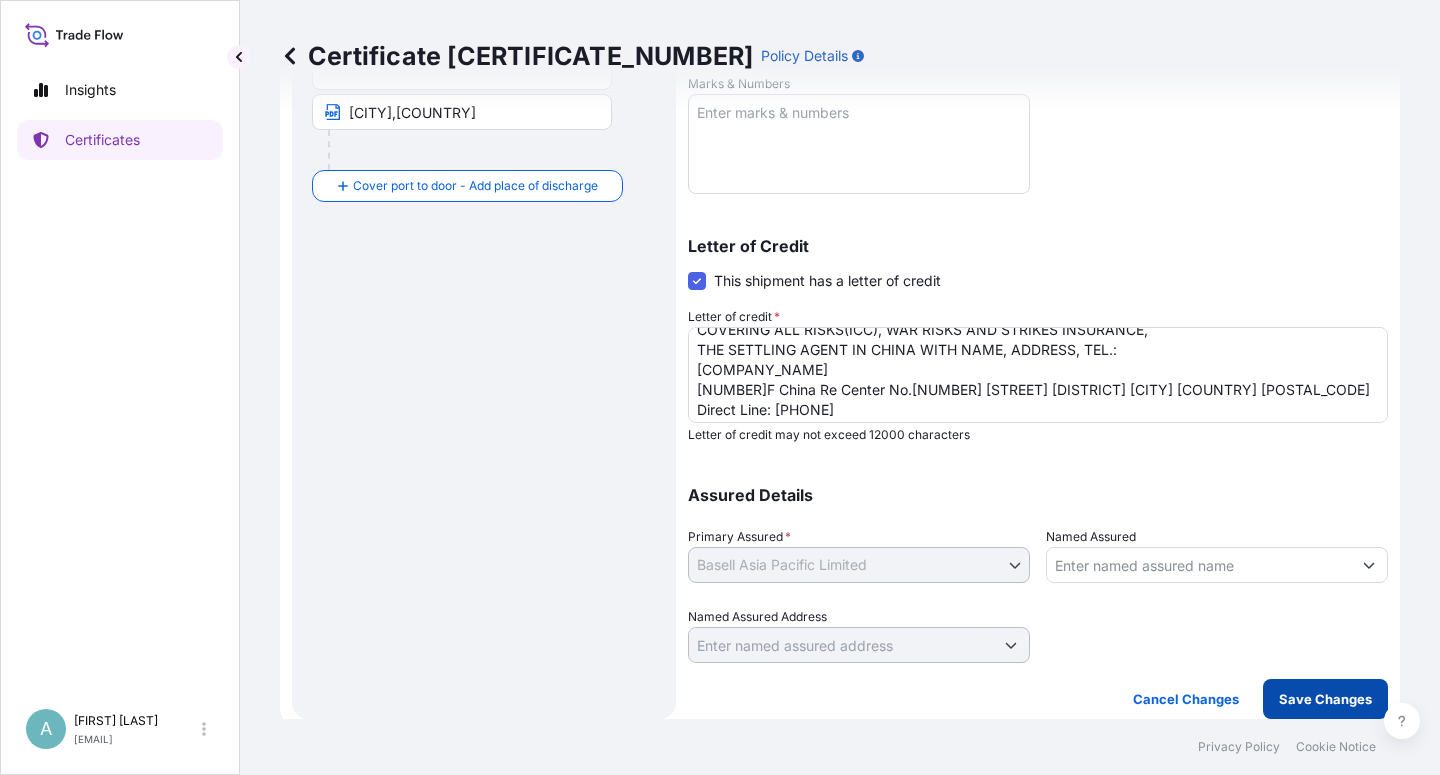 click on "Save Changes" at bounding box center [1325, 699] 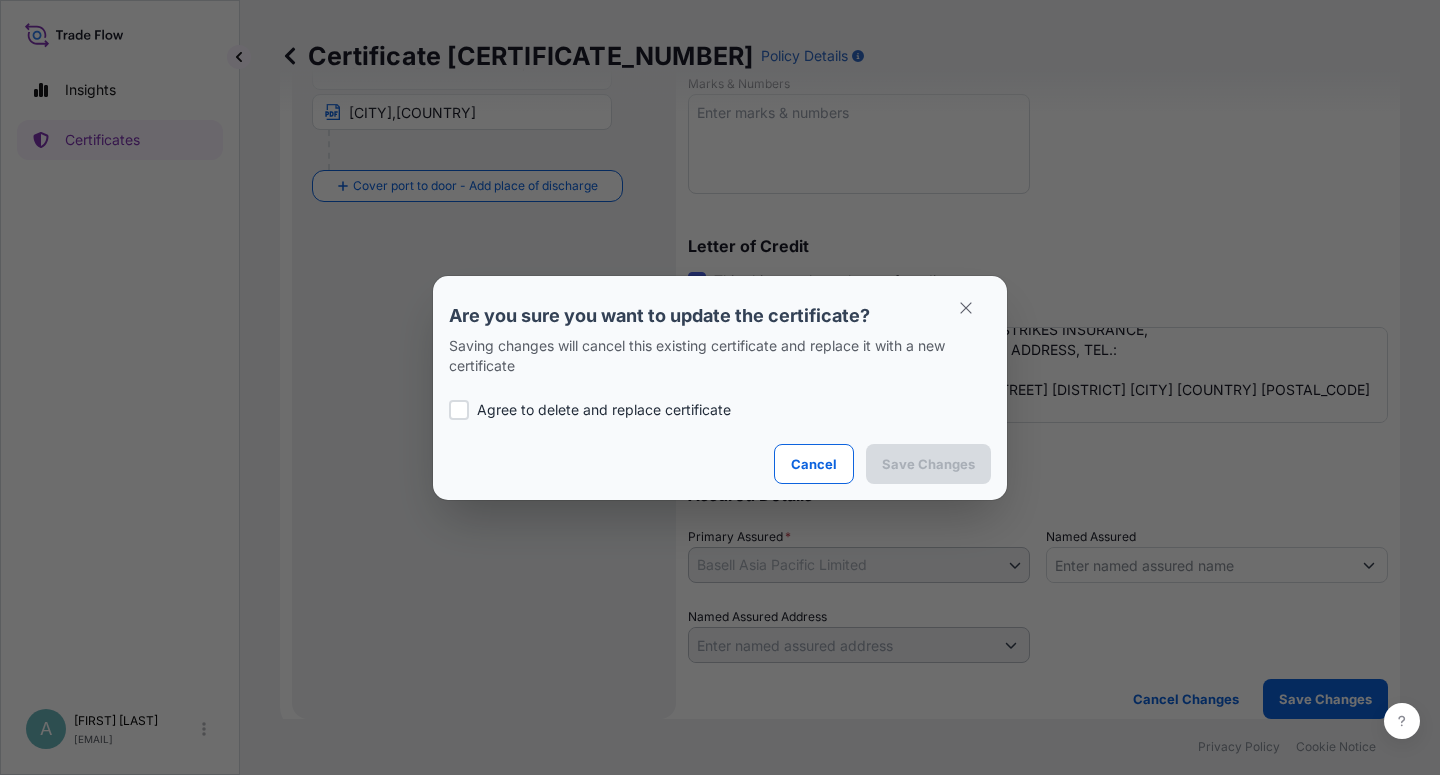 click on "Agree to delete and replace certificate" at bounding box center (604, 410) 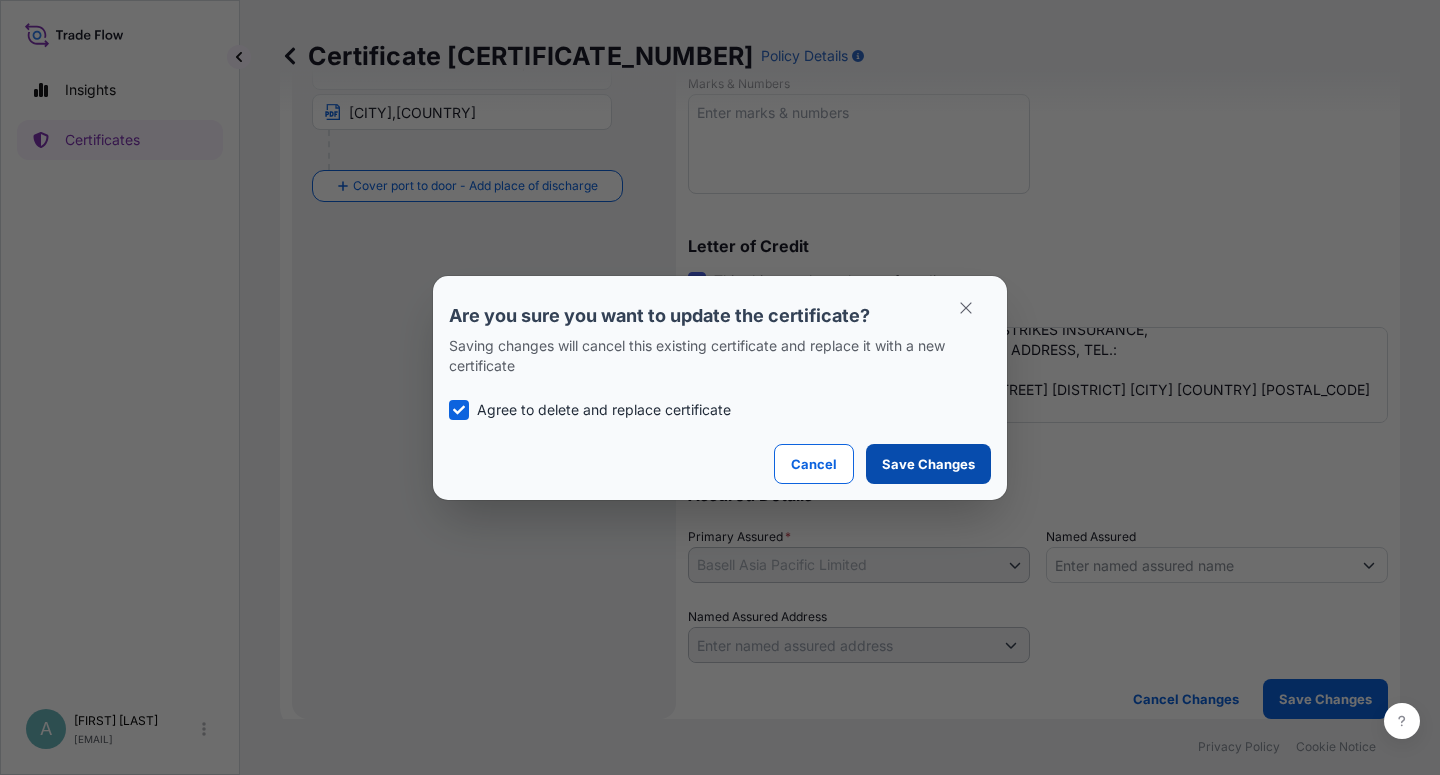 click on "Save Changes" at bounding box center [928, 464] 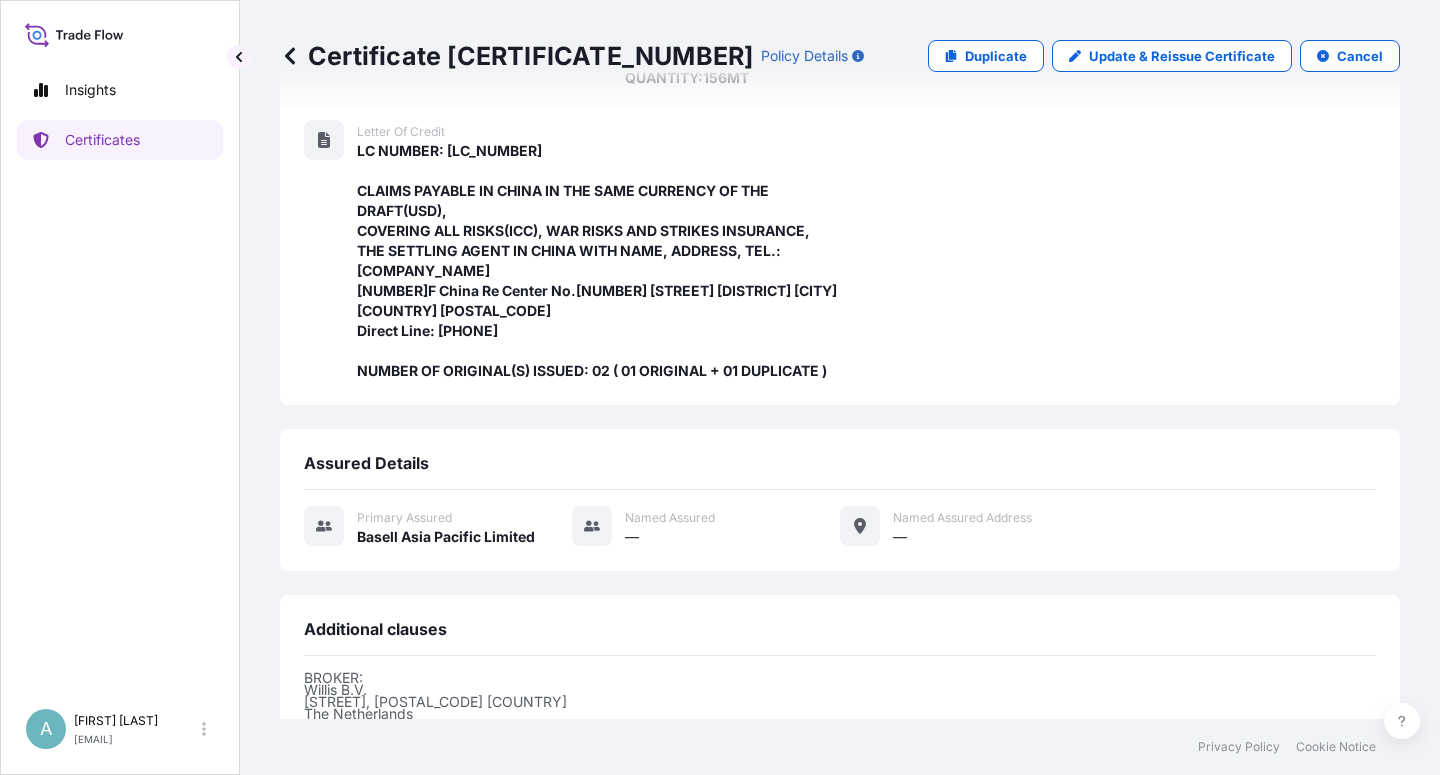 scroll, scrollTop: 674, scrollLeft: 0, axis: vertical 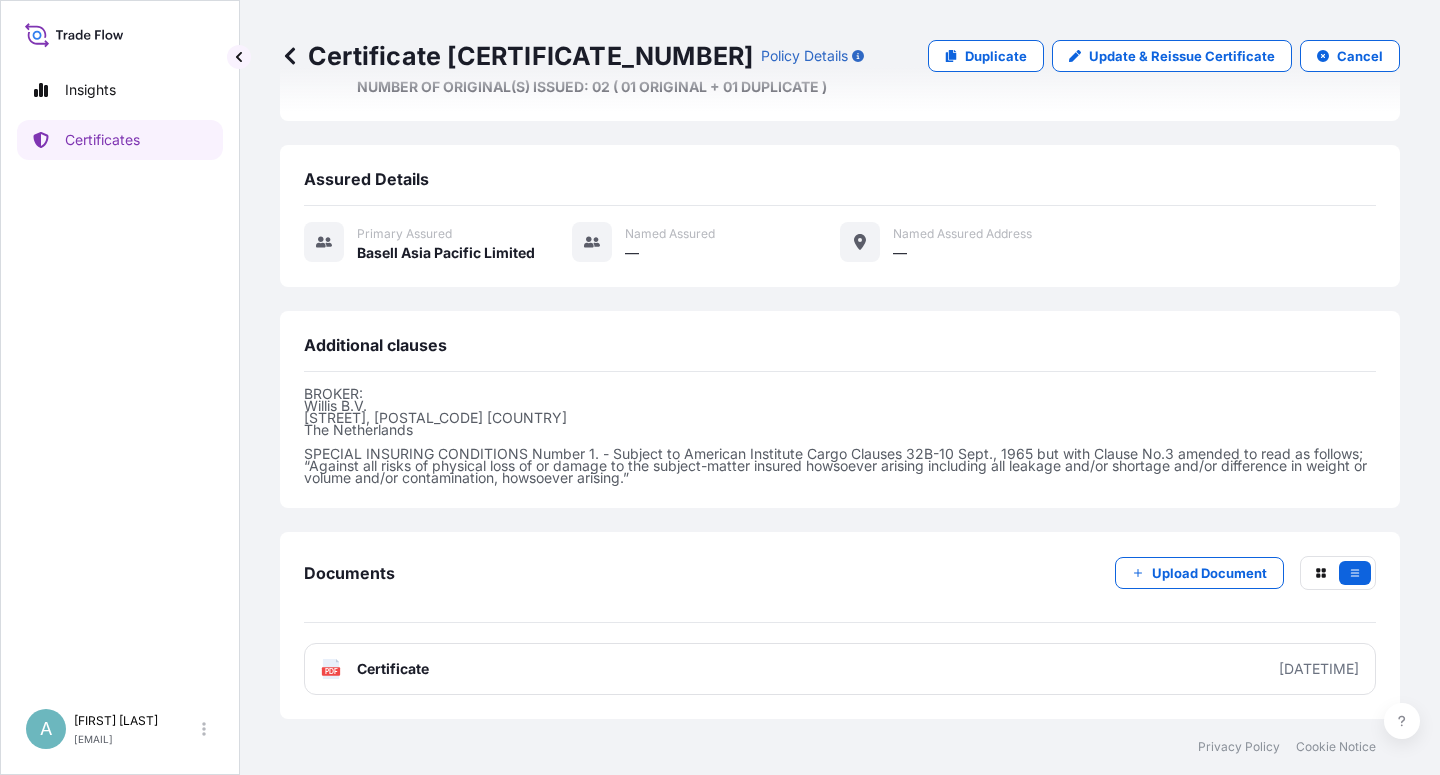 click on "Certificate" at bounding box center [393, 669] 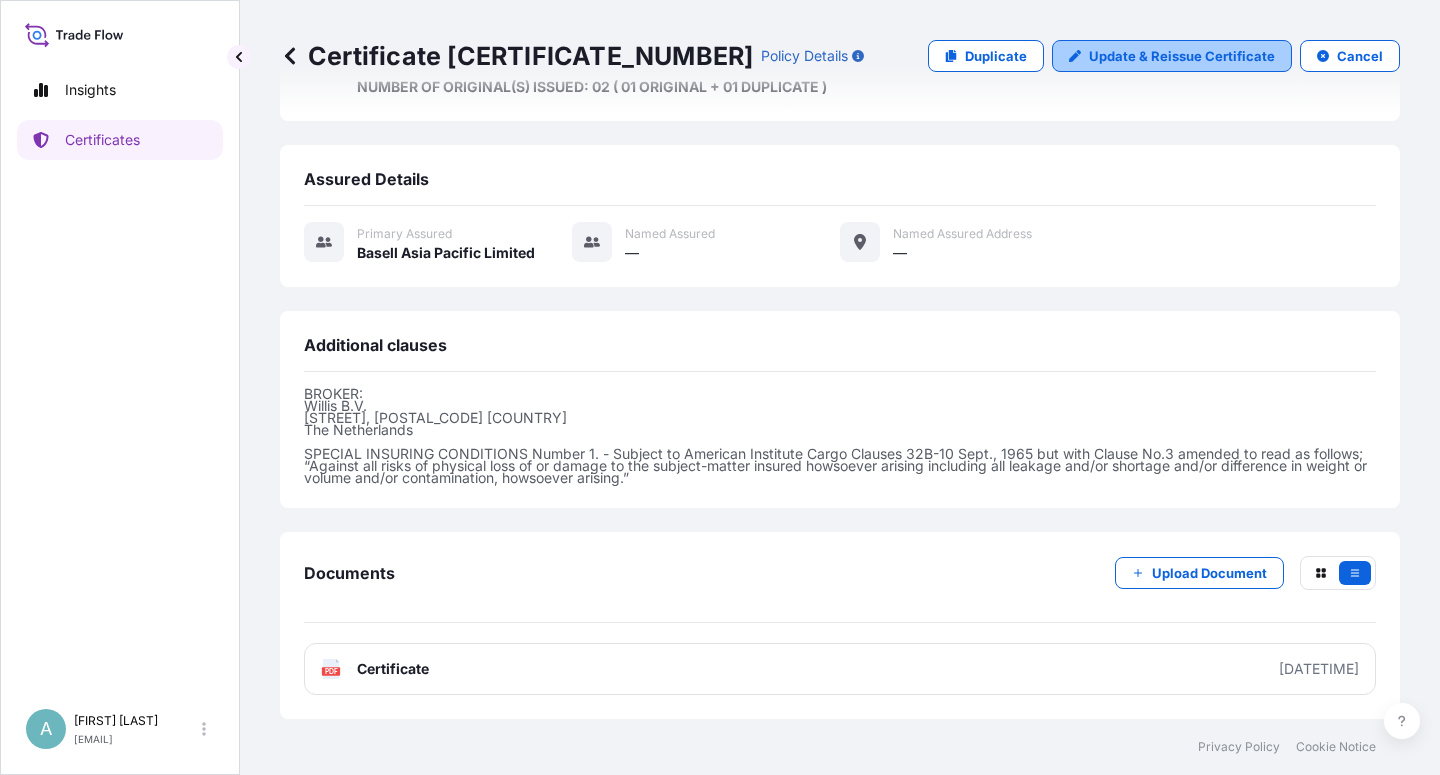 click on "Update & Reissue Certificate" at bounding box center (1182, 56) 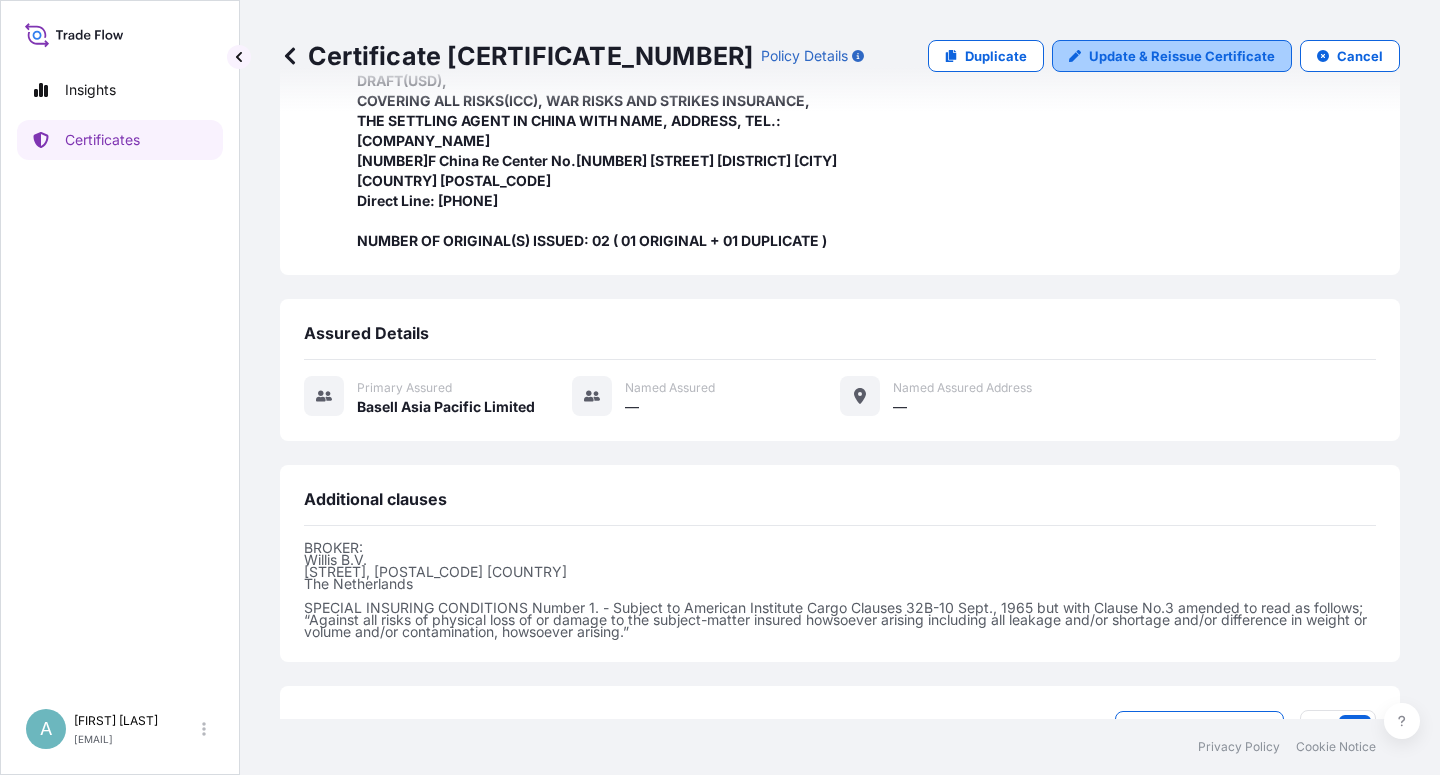 select on "Sea" 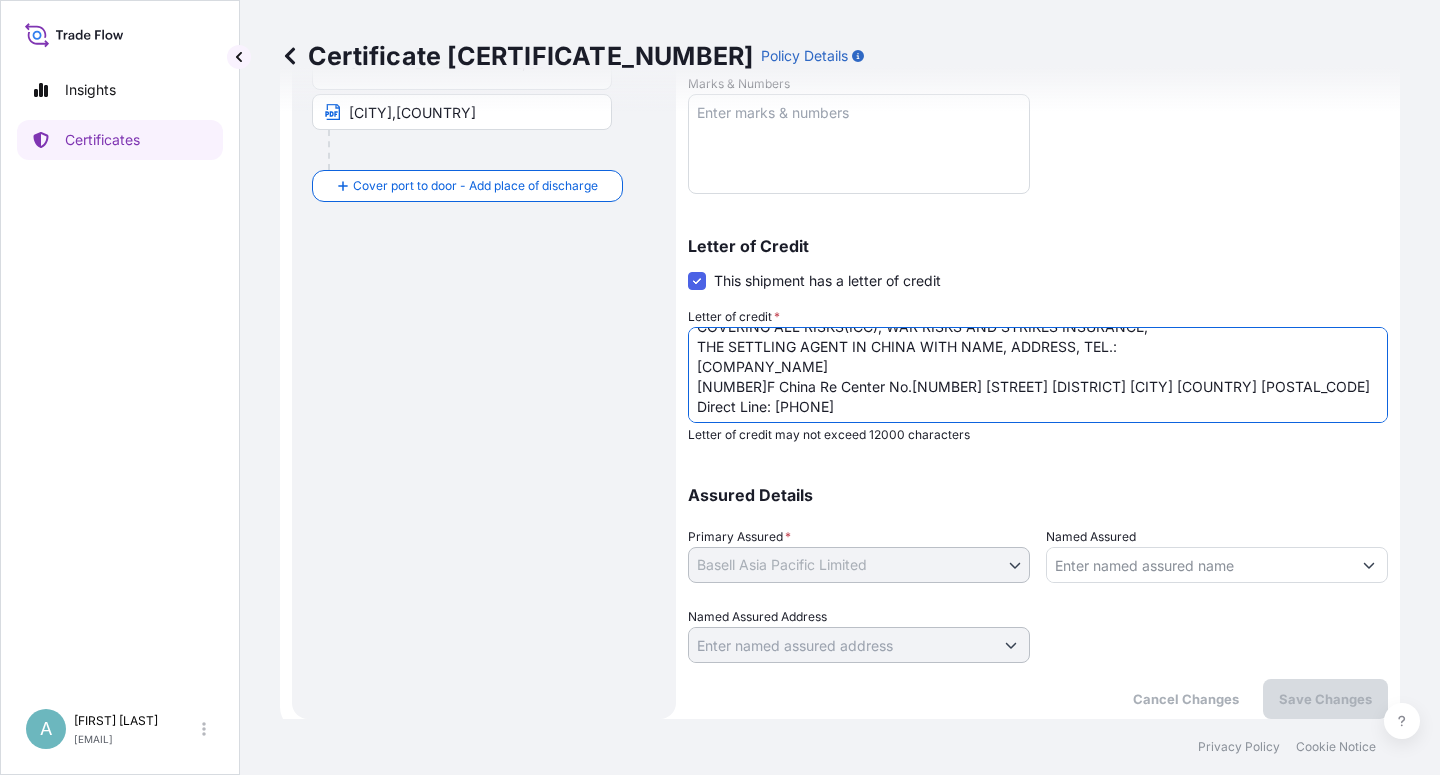 scroll, scrollTop: 82, scrollLeft: 0, axis: vertical 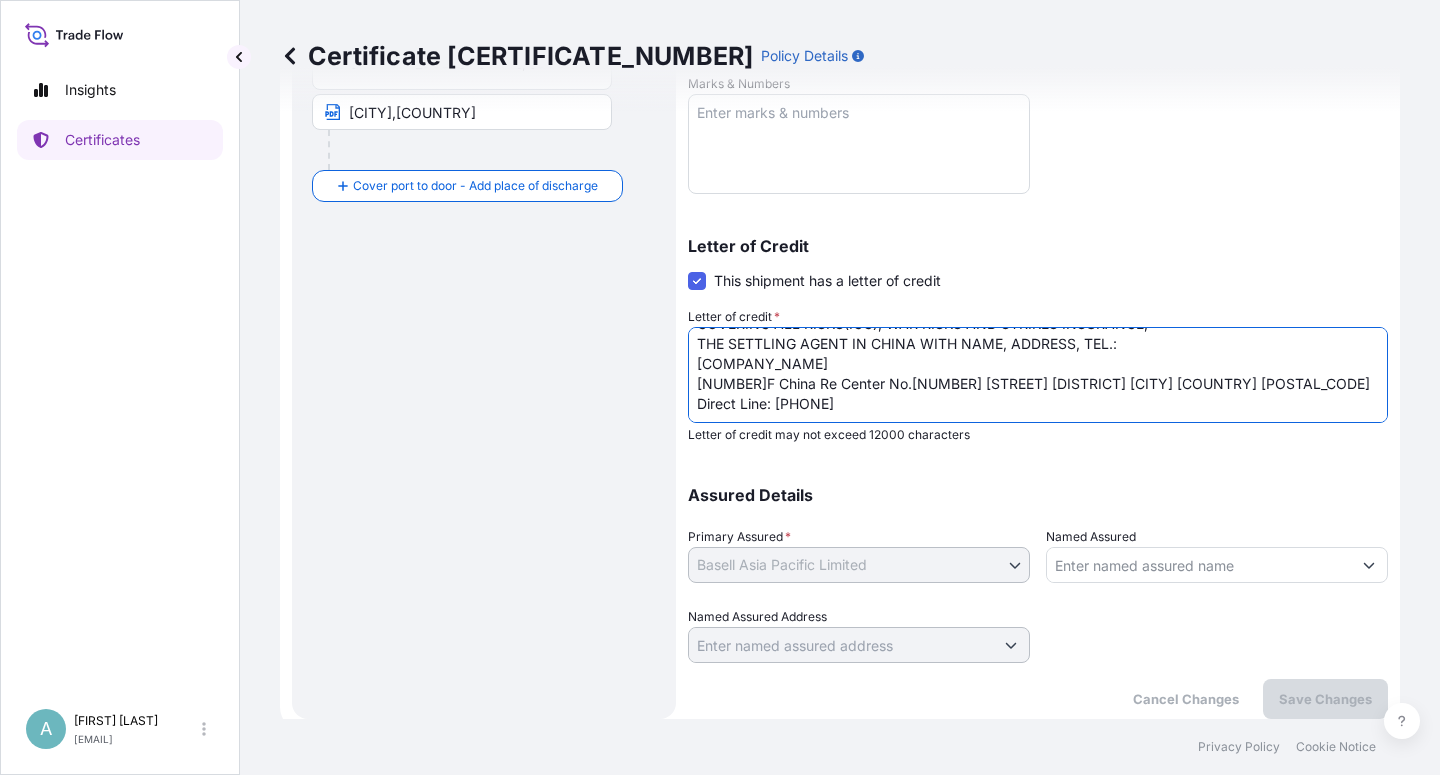 drag, startPoint x: 695, startPoint y: 368, endPoint x: 904, endPoint y: 404, distance: 212.07782 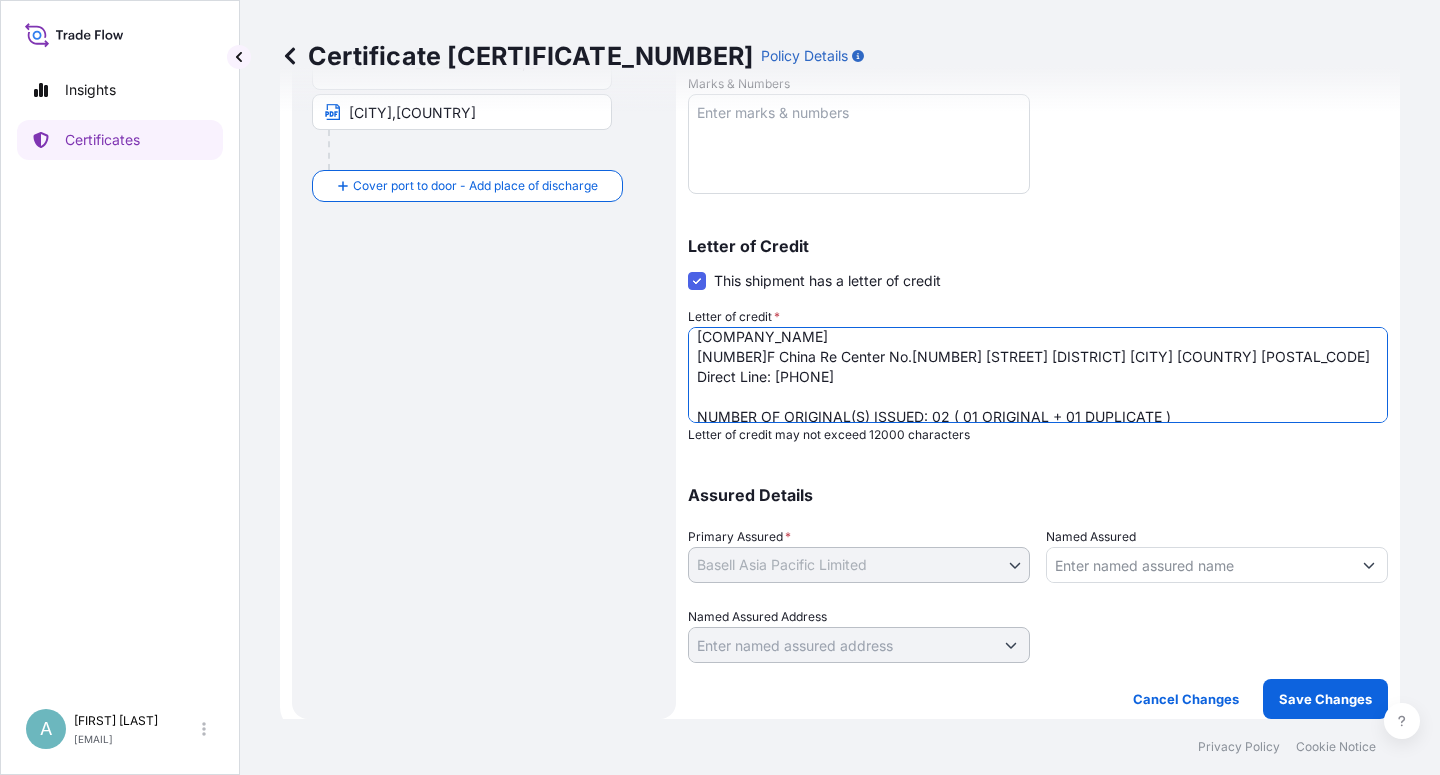 scroll, scrollTop: 122, scrollLeft: 0, axis: vertical 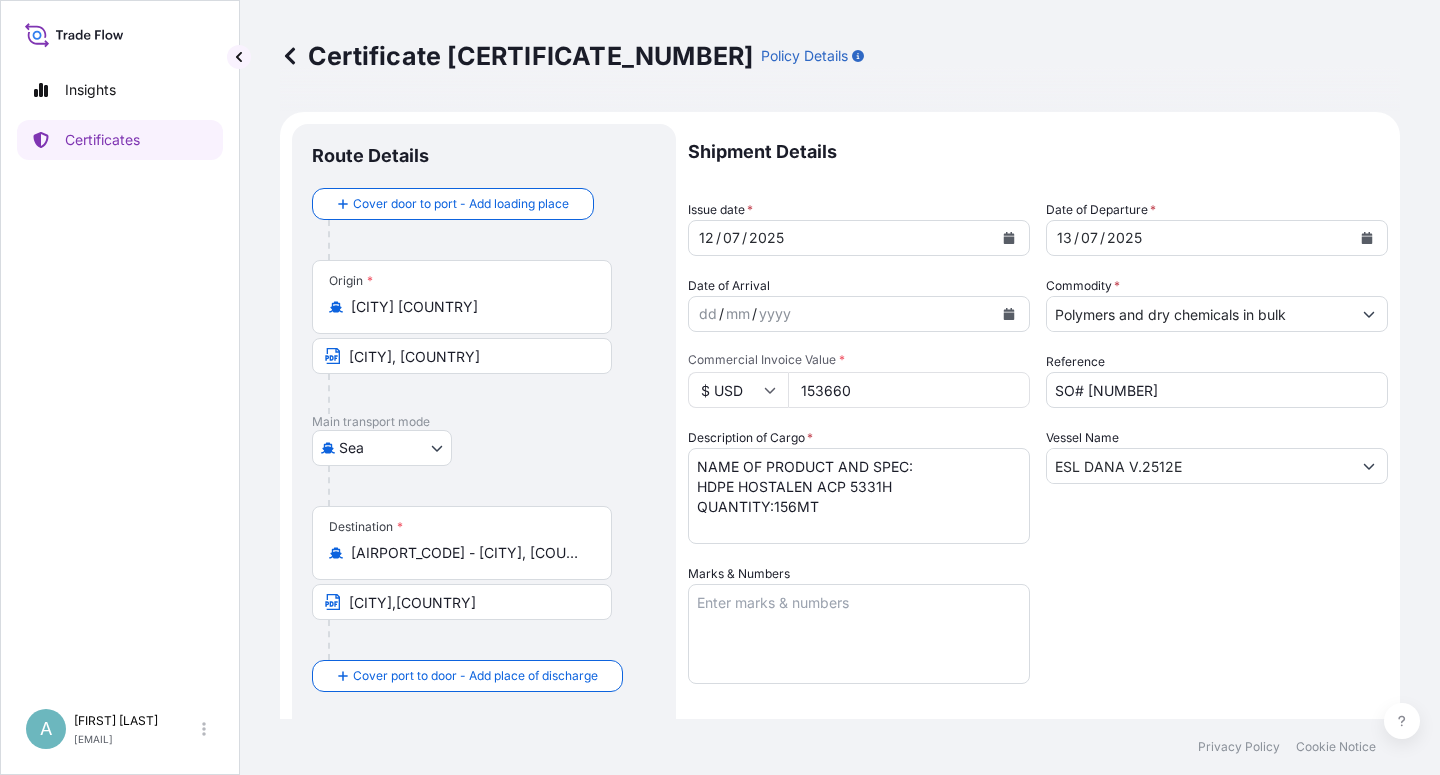 type on "LC NUMBER: [LC_NUMBER]
CLAIMS PAYABLE IN CHINA IN THE SAME CURRENCY OF THE DRAFT(USD),
COVERING ALL RISKS(ICC), WAR RISKS AND STRIKES INSURANCE,
THE SETTLING AGENT IN CHINA WITH NAME, ADDRESS, TEL.:
[COMPANY_NAME]
[NUMBER]F China Re Center No.[NUMBER] [STREET] [DISTRICT] [CITY] [COUNTRY] [POSTAL_CODE]
Direct Line: [PHONE]
NUMBER OF ORIGINAL(S) ISSUED: 02 ( 01 ORIGINAL + 01 DUPLICATE )" 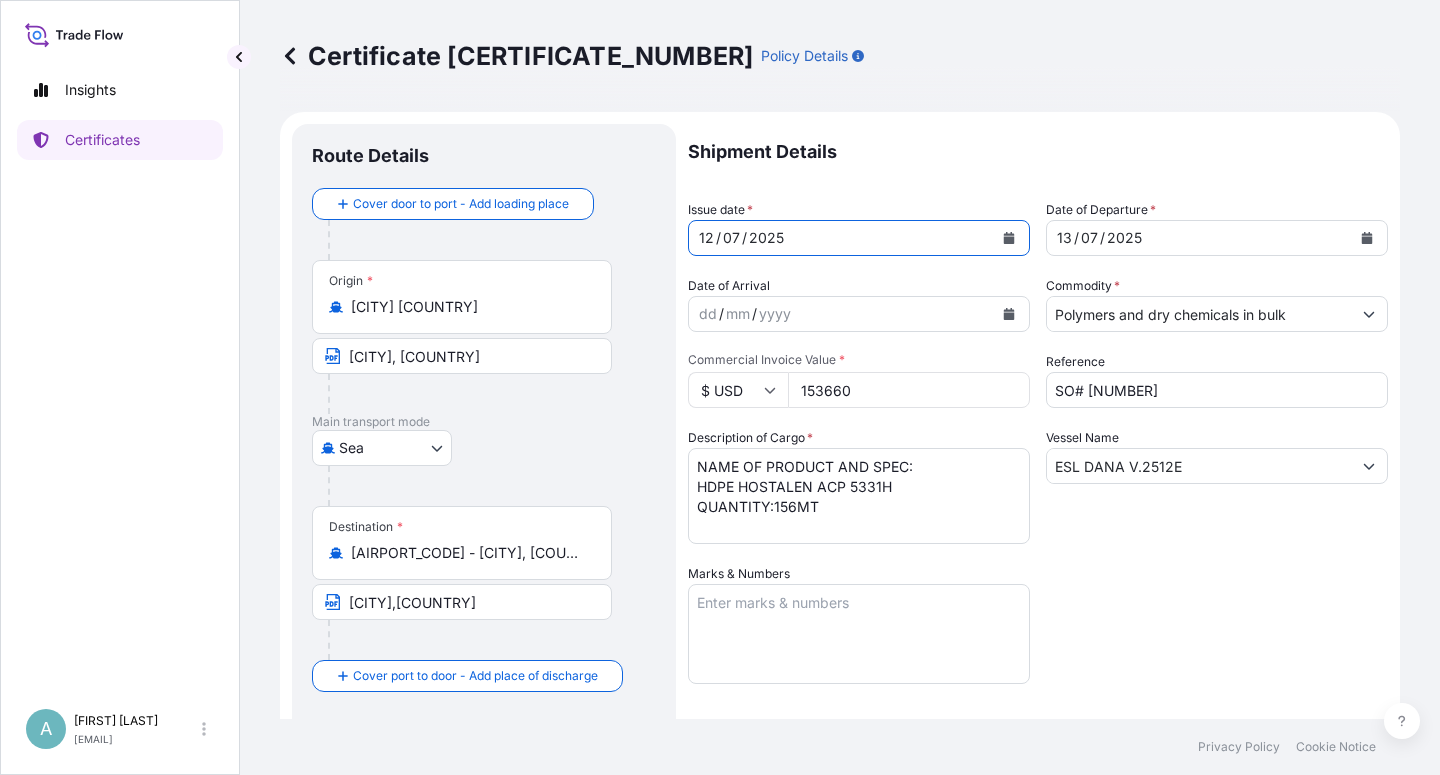 click 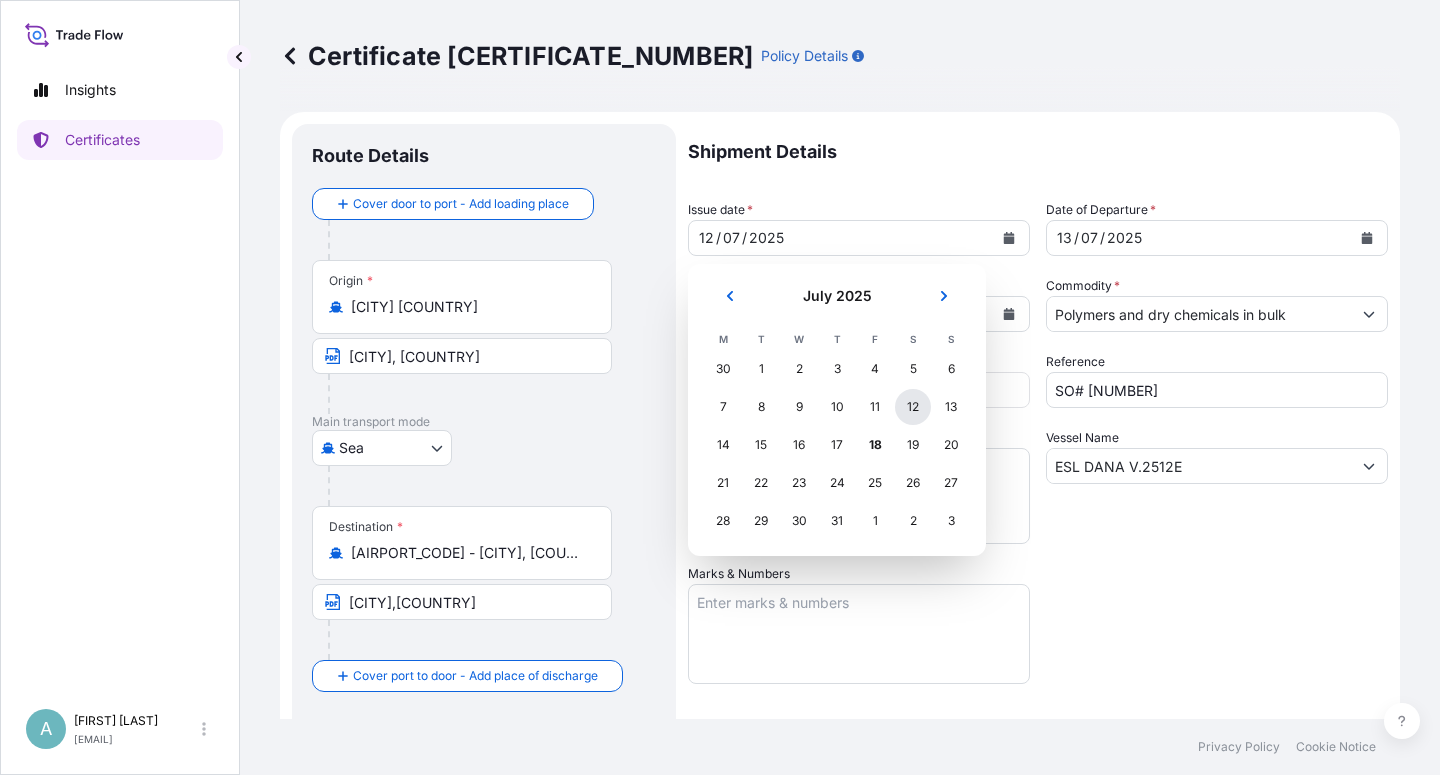 click on "12" at bounding box center (913, 407) 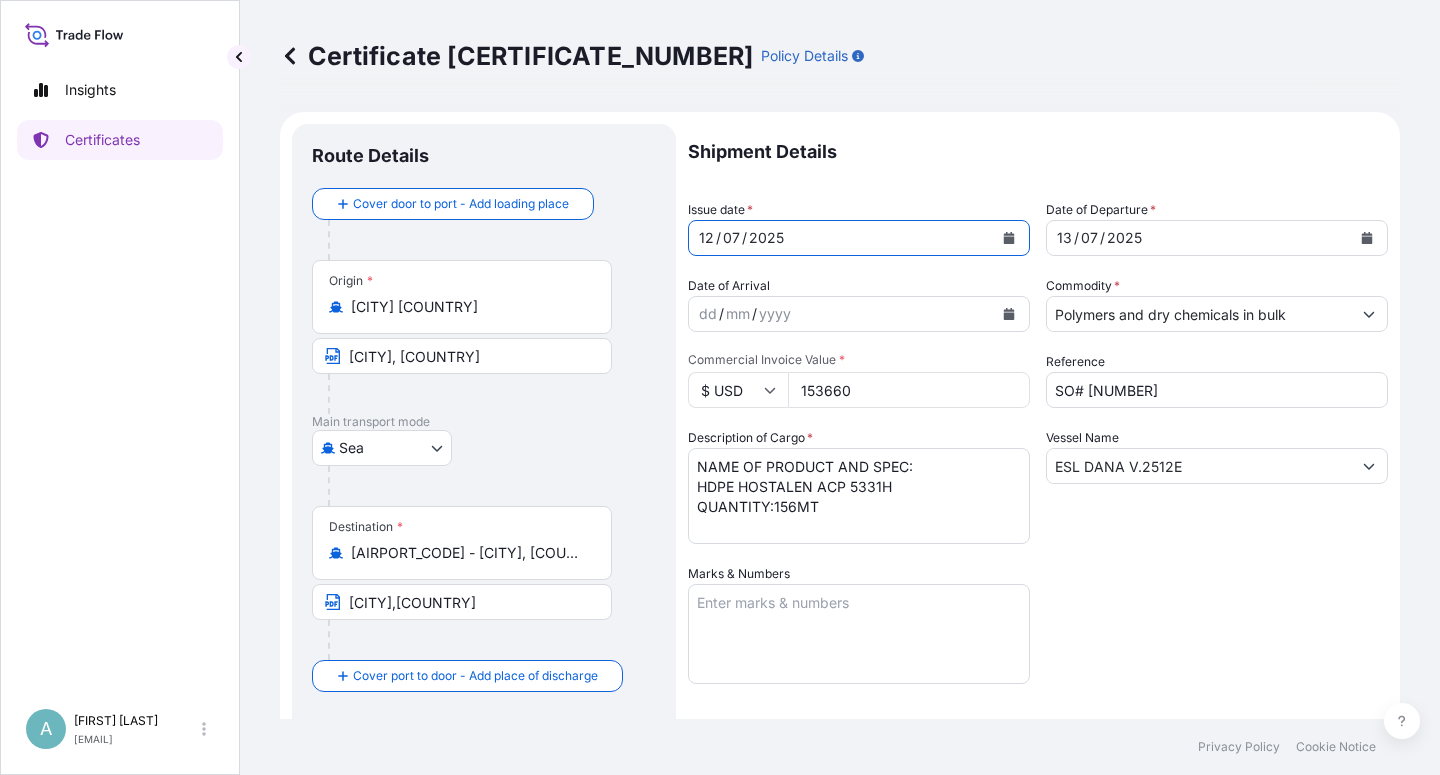 drag, startPoint x: 1135, startPoint y: 573, endPoint x: 1120, endPoint y: 565, distance: 17 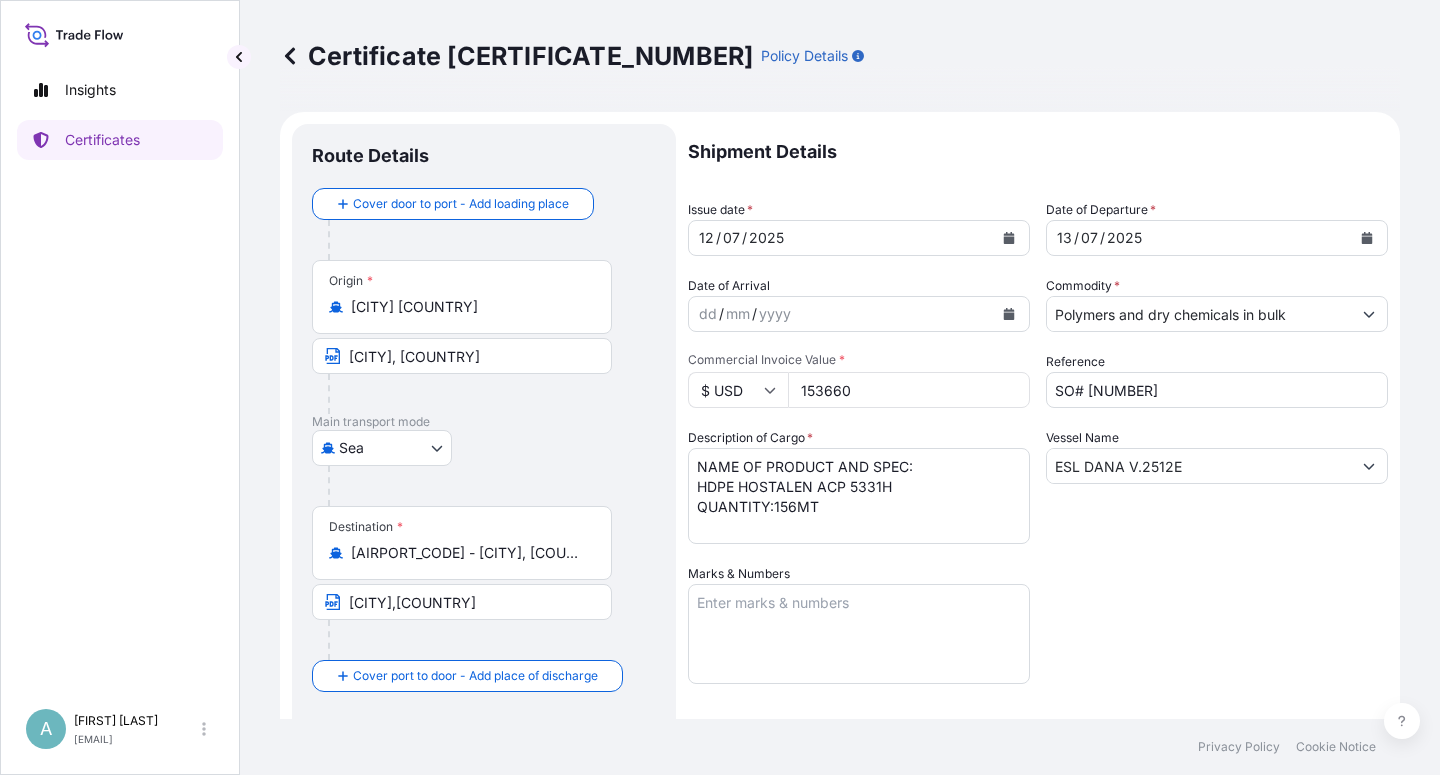 scroll, scrollTop: 490, scrollLeft: 0, axis: vertical 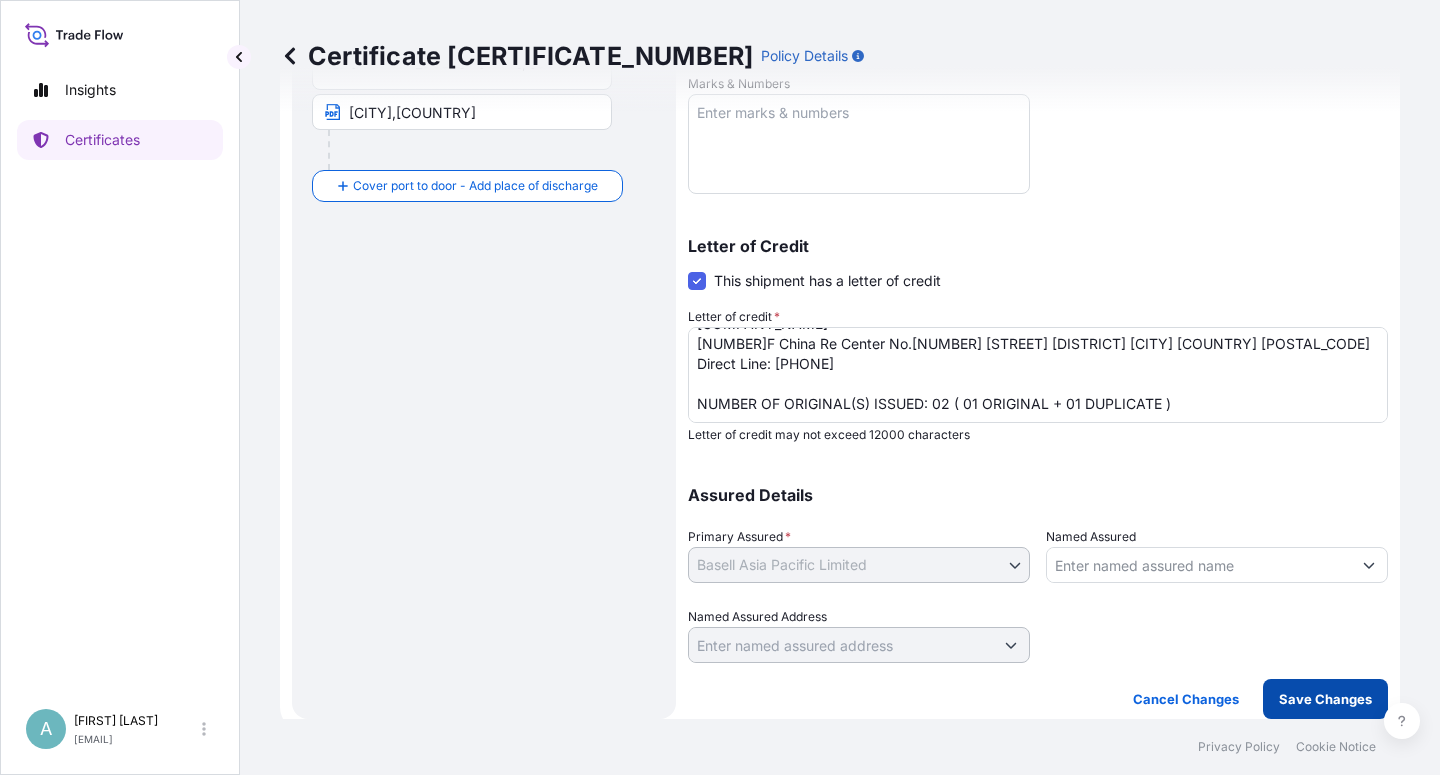 click on "Save Changes" at bounding box center [1325, 699] 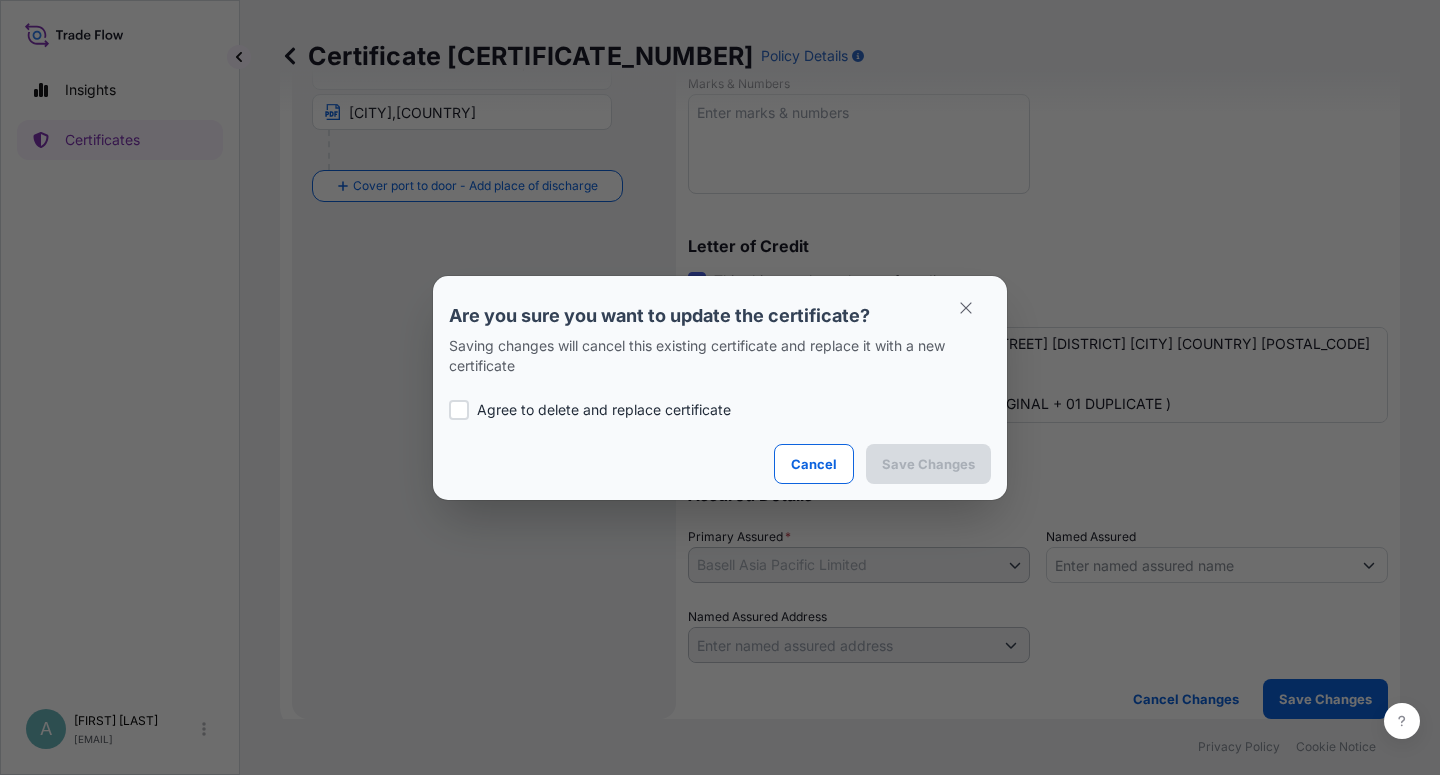 click at bounding box center (459, 410) 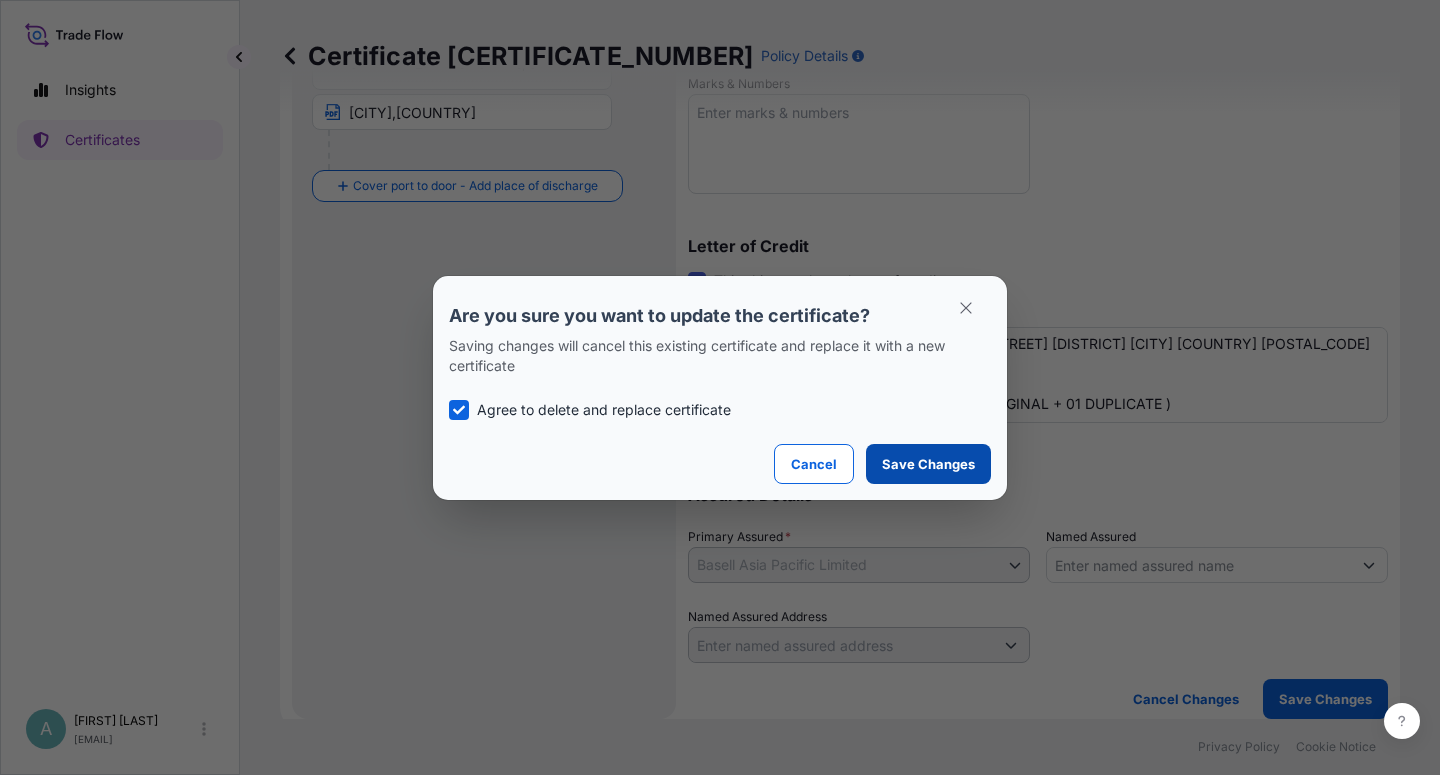 click on "Save Changes" at bounding box center [928, 464] 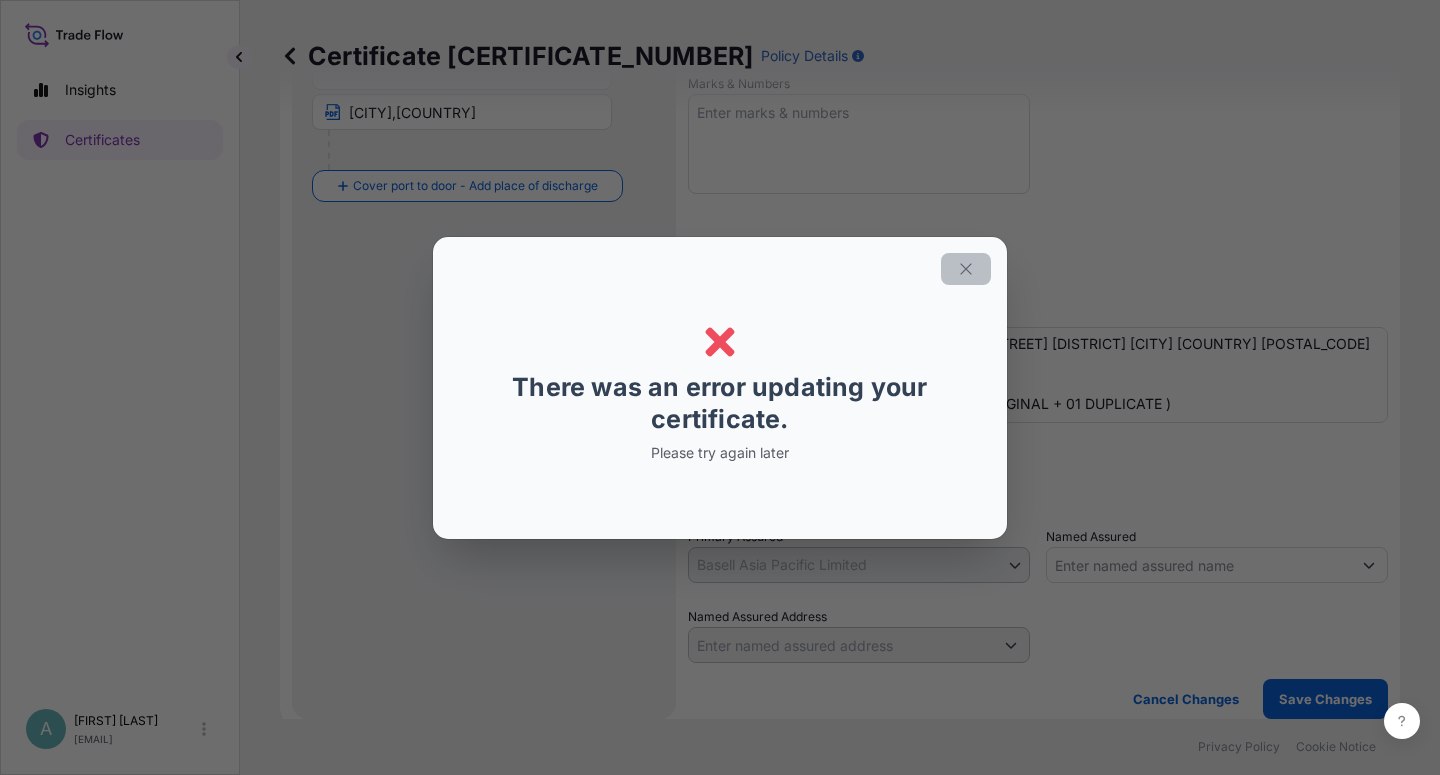 click 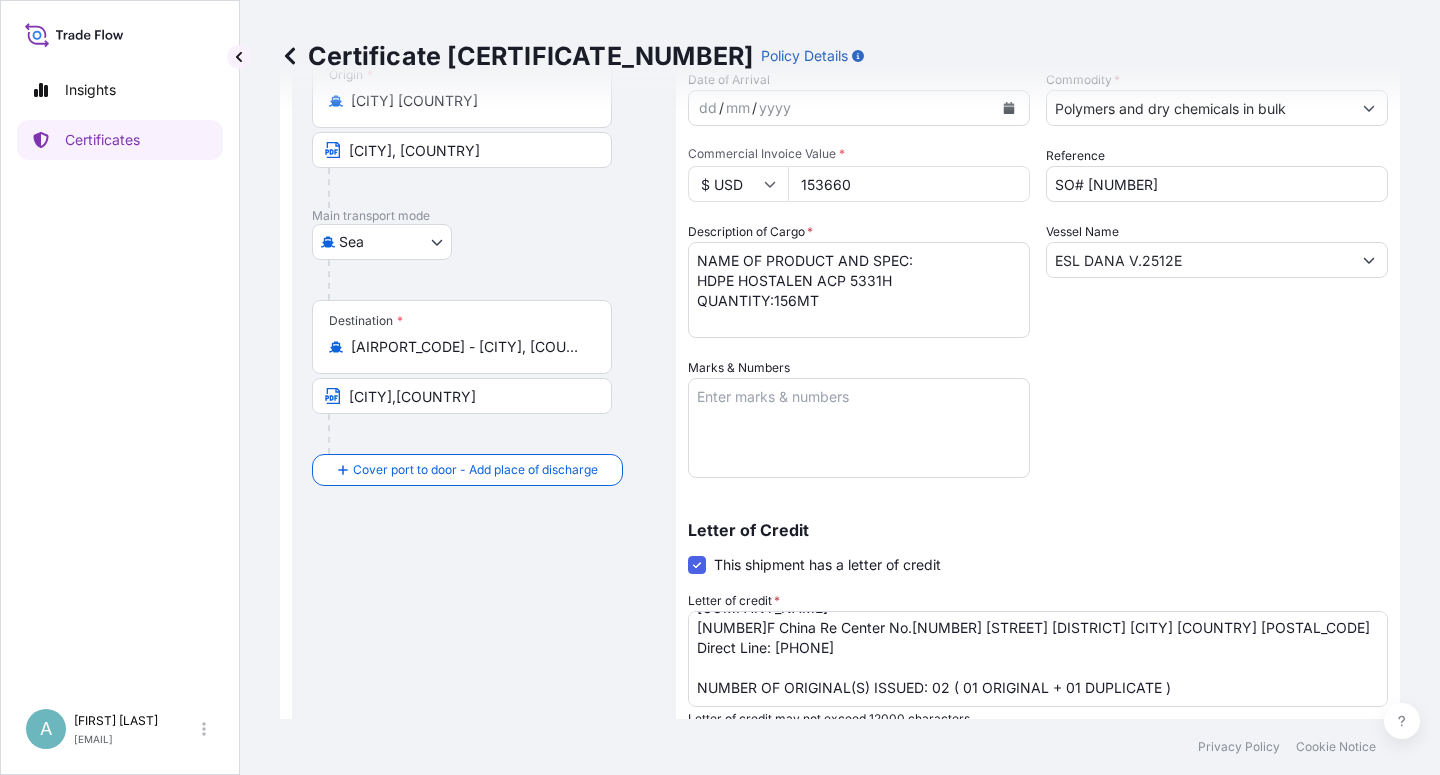 scroll, scrollTop: 240, scrollLeft: 0, axis: vertical 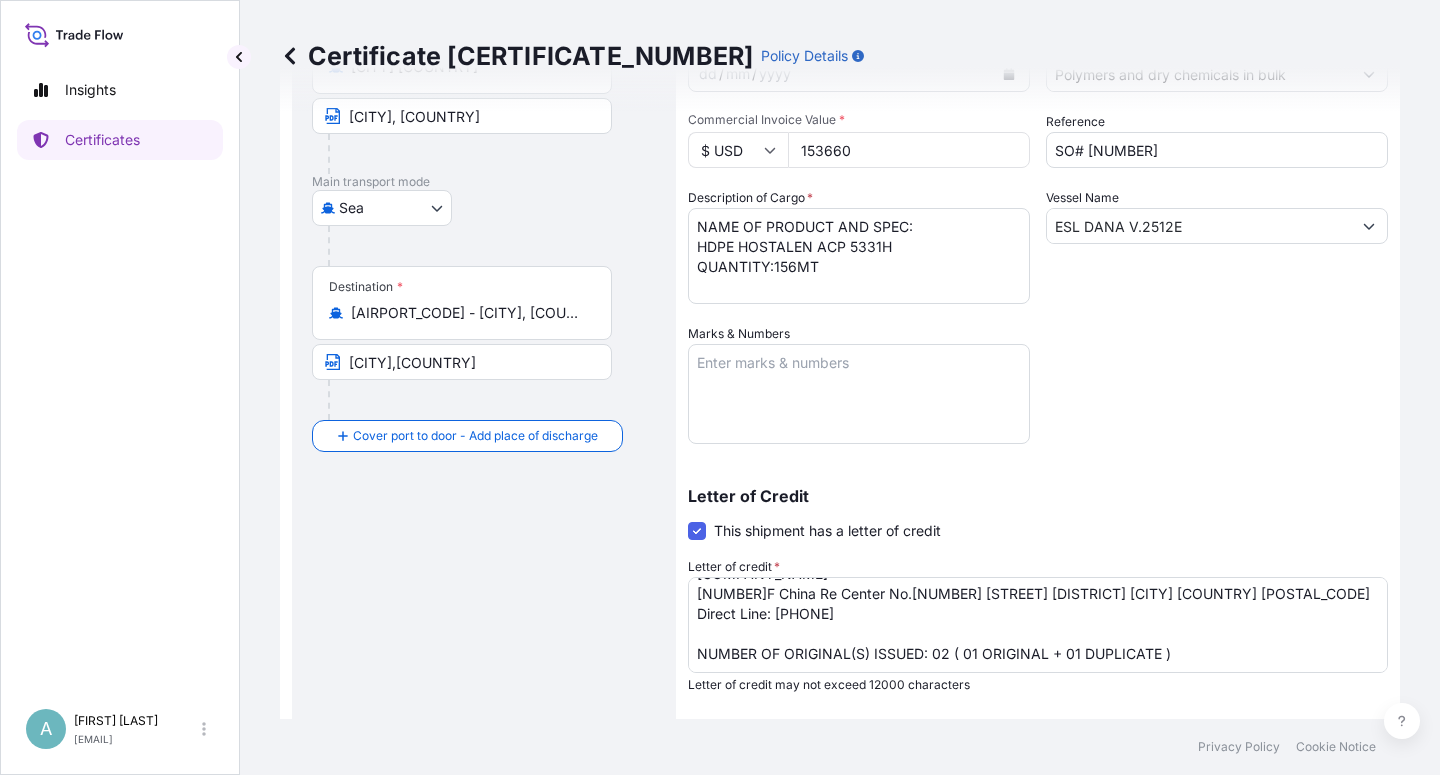 click on "Shipment Details Issue date * [DATE] Date of Departure * [DATE] Date of Arrival dd / mm / yyyy Commodity * Polymers and dry chemicals in bulk Packing Category Commercial Invoice Value    * $ USD [AMOUNT] Reference SO# [NUMBER] Description of Cargo * NAME OF PRODUCT AND SPEC:
HDPE HOSTALEN ACP 5331H
QUANTITY:156MT Vessel Name [VESSEL_NAME] Marks & Numbers Letter of Credit This shipment has a letter of credit Letter of credit * LC NUMBER: [LC_NUMBER]
CLAIMS PAYABLE IN CHINA IN THE SAME CURRENCY OF THE DRAFT(USD),
COVERING ALL RISKS(ICC), WAR RISKS AND STRIKES INSURANCE,
THE SETTLING AGENT IN CHINA WITH NAME, ADDRESS, TEL.:
[COMPANY_NAME]
Room AB, 22F Majesty Building No.138 Pudong Avenue [CITY] China [POSTAL_CODE]
Direct Line: [PHONE]
NUMBER OF ORIGINAL(S) ISSUED: 02 ( 01 ORIGINAL + 01 DUPLICATE ) Letter of credit may not exceed 12000 characters Assured Details Primary Assured * [COMPANY_NAME] [COMPANY_NAME] Named Assured" at bounding box center [1038, 398] 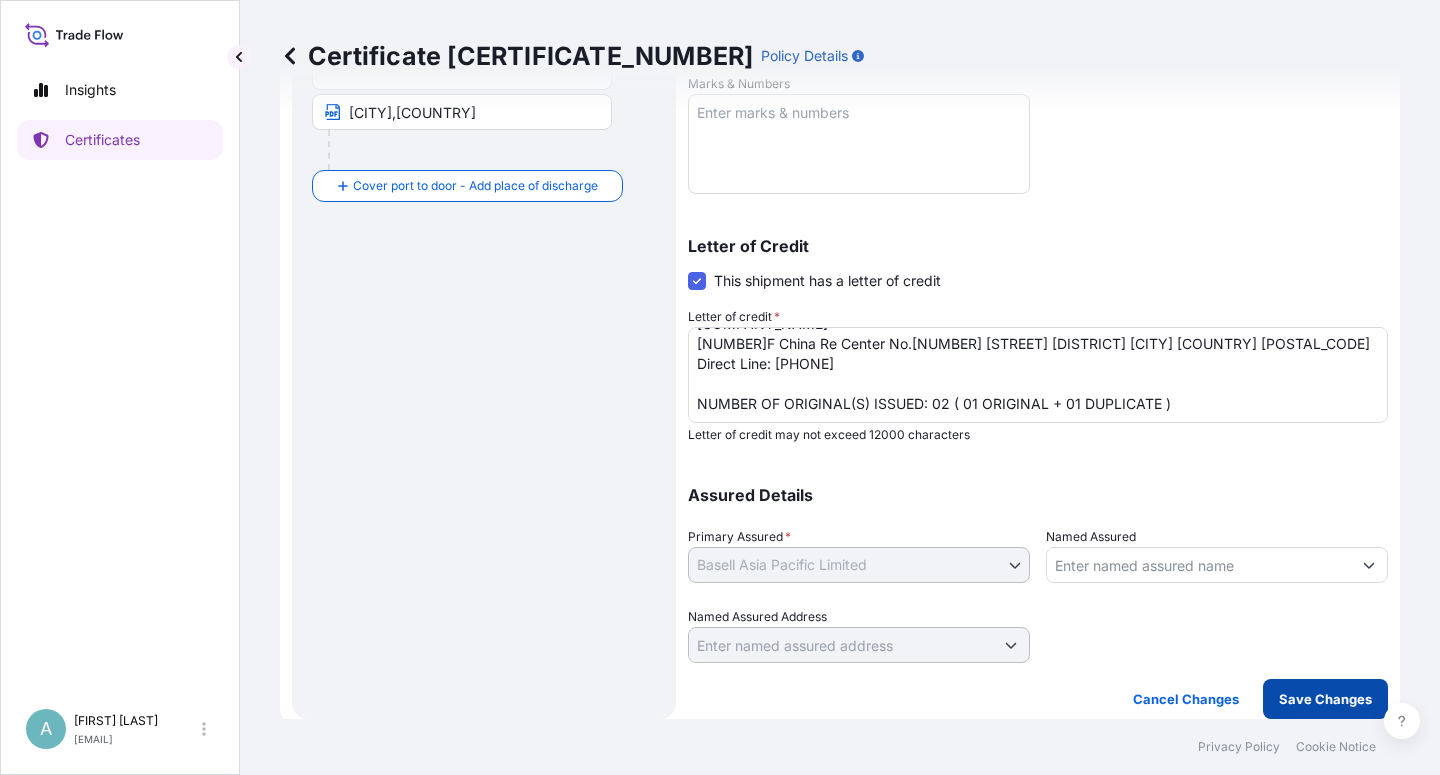 click on "Save Changes" at bounding box center (1325, 699) 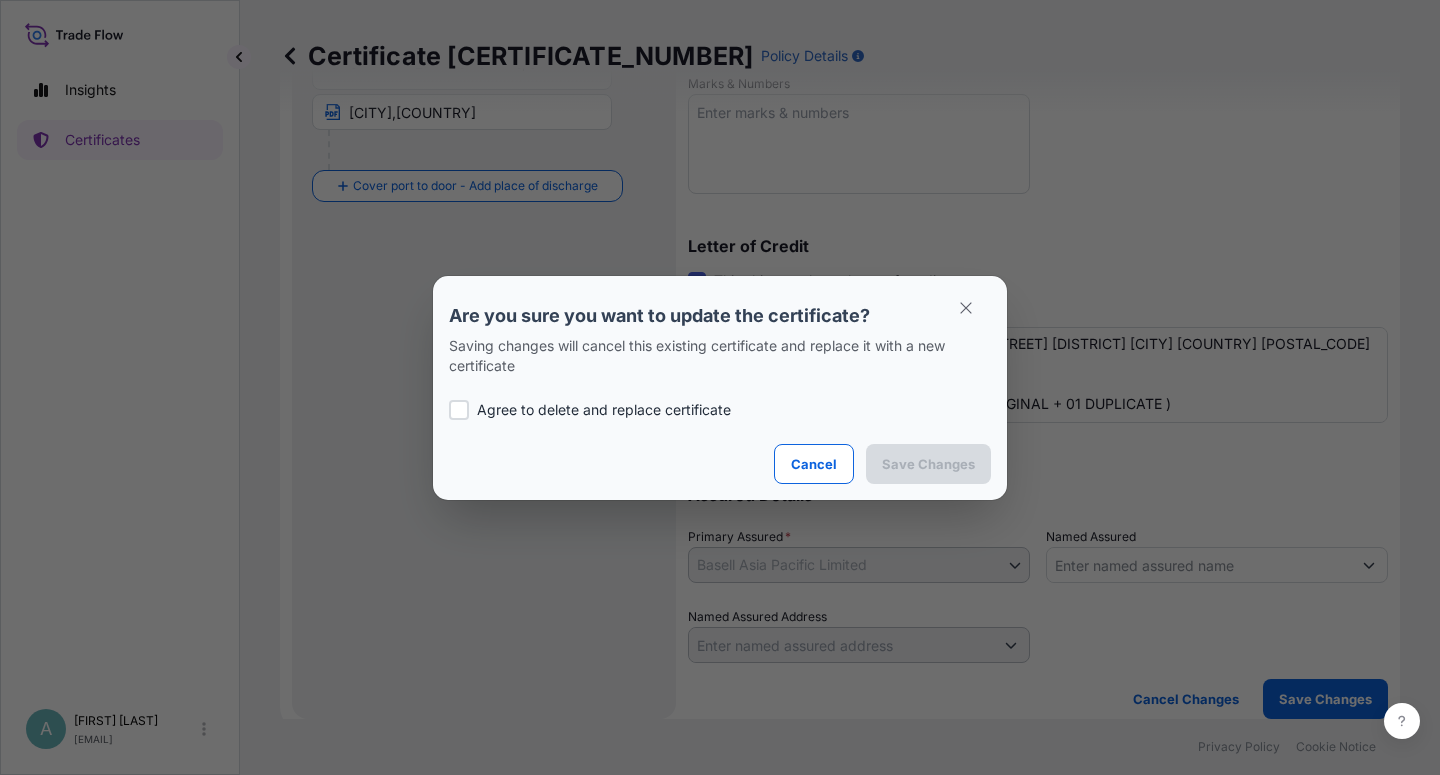 click on "Agree to delete and replace certificate" at bounding box center [604, 410] 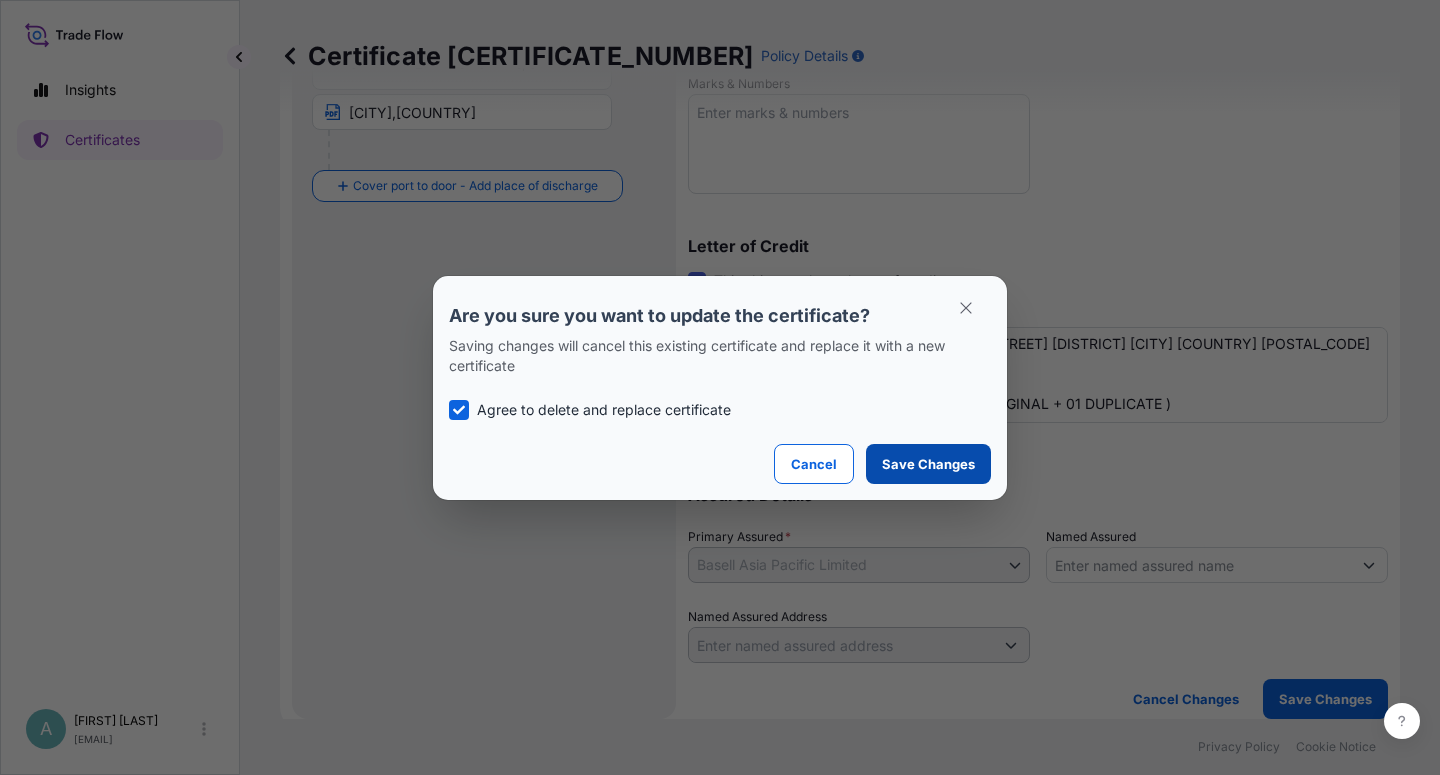 click on "Save Changes" at bounding box center [928, 464] 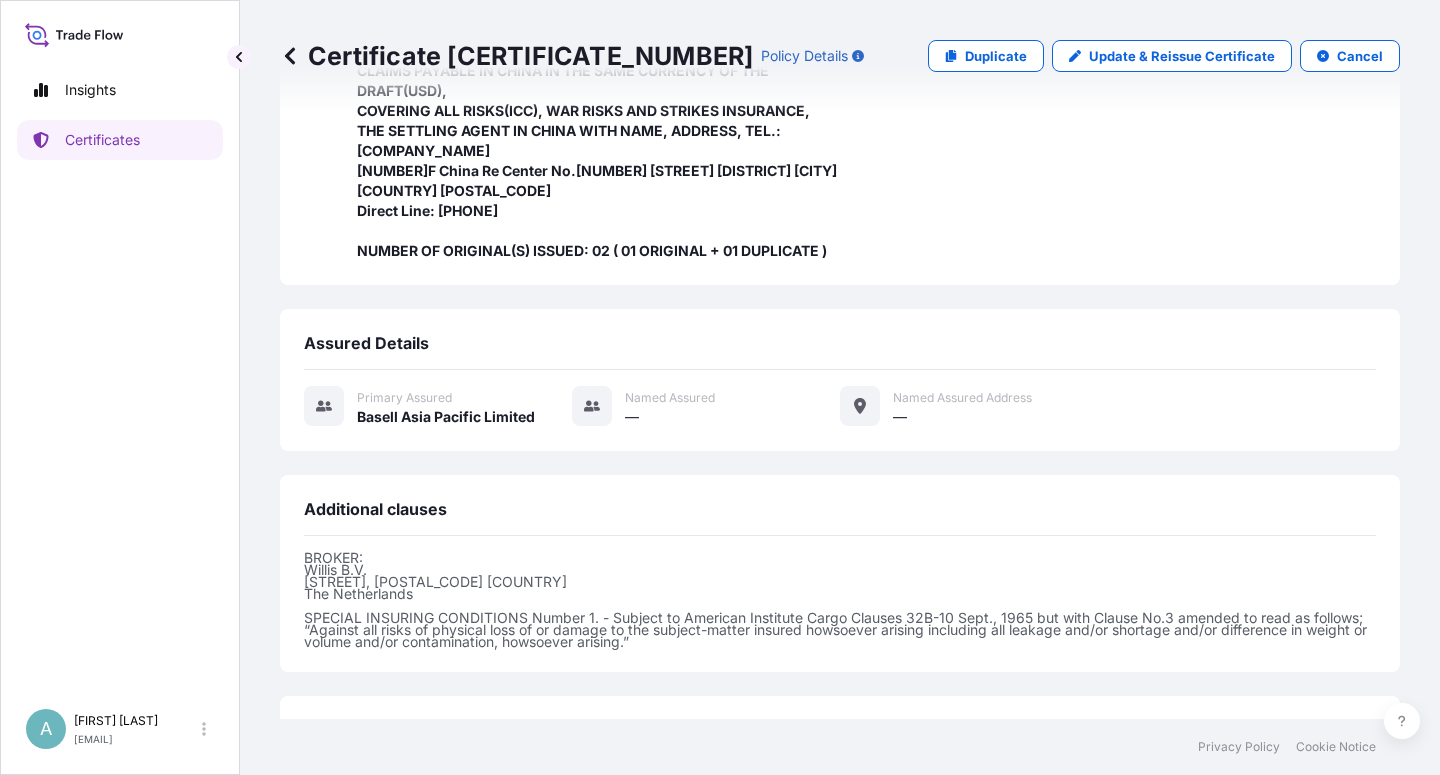 scroll, scrollTop: 674, scrollLeft: 0, axis: vertical 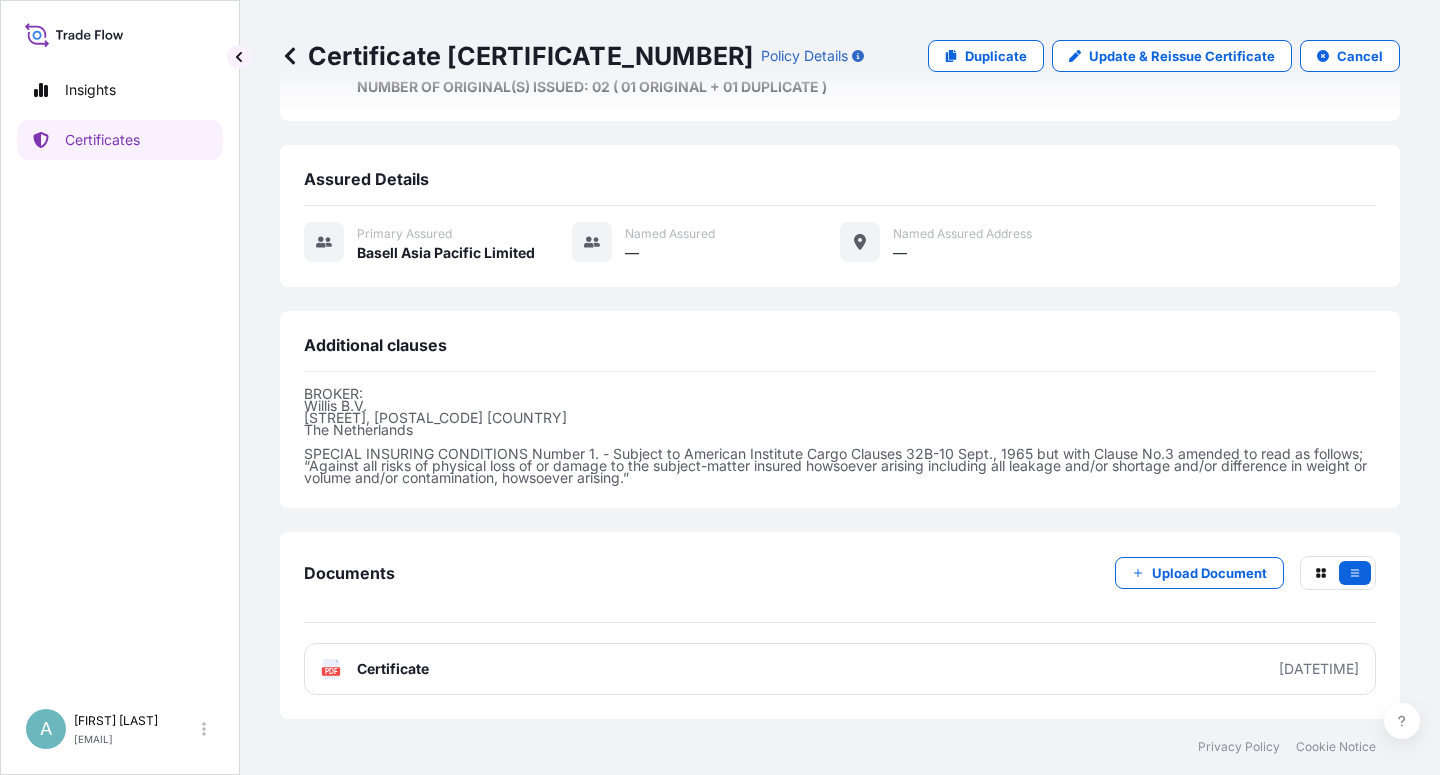 click on "Certificate" at bounding box center [393, 669] 